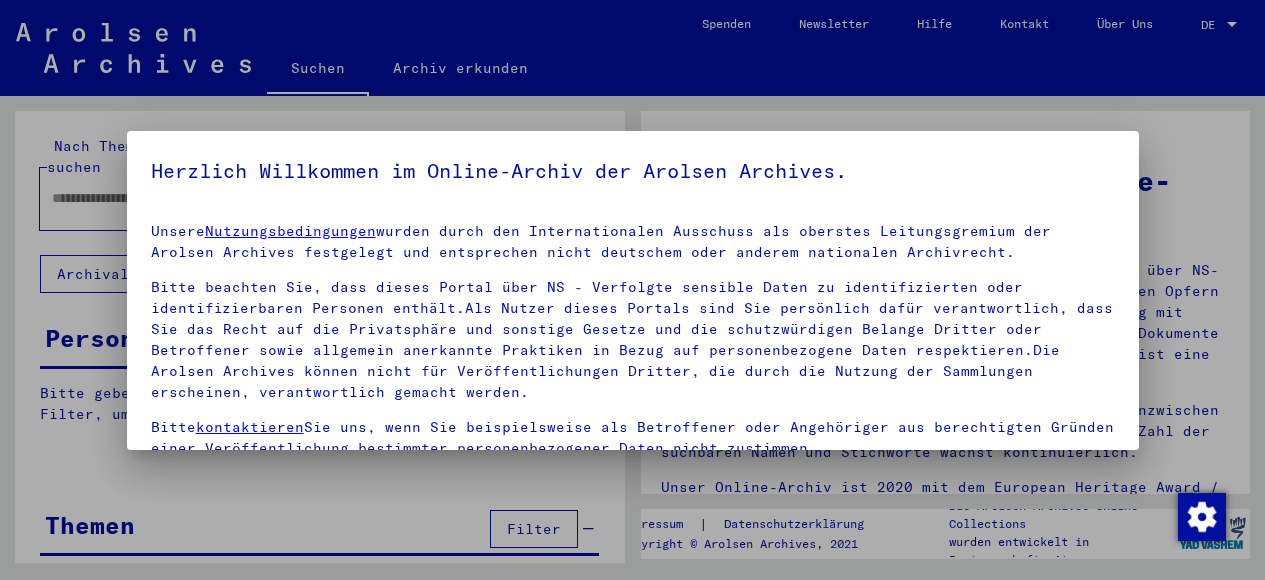 scroll, scrollTop: 0, scrollLeft: 0, axis: both 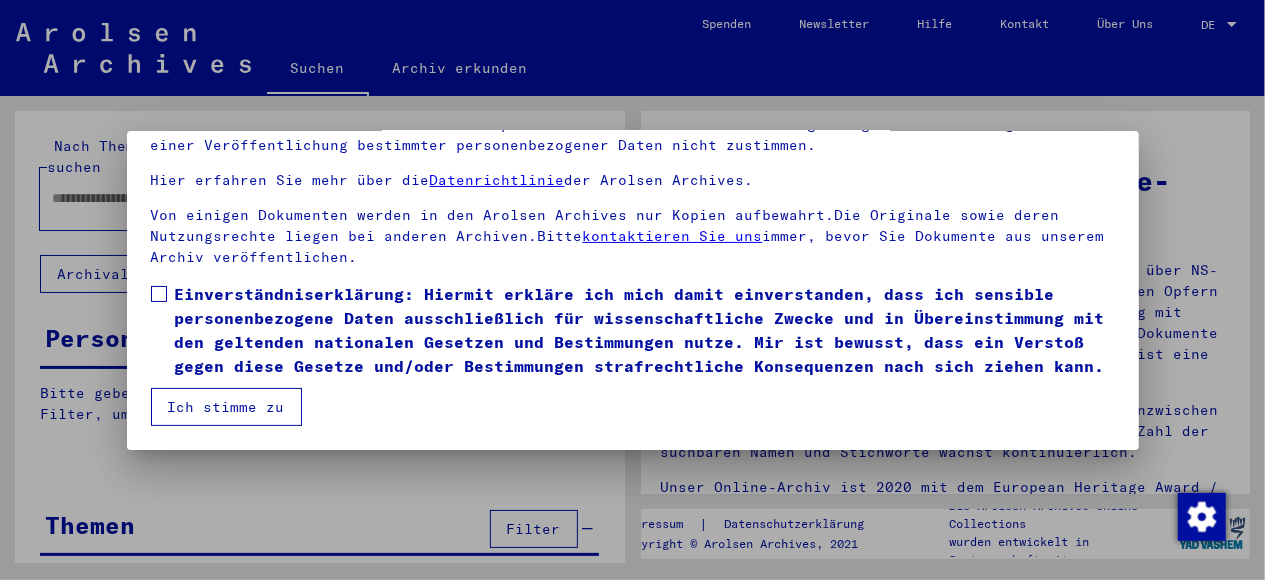 click on "Ich stimme zu" at bounding box center [226, 407] 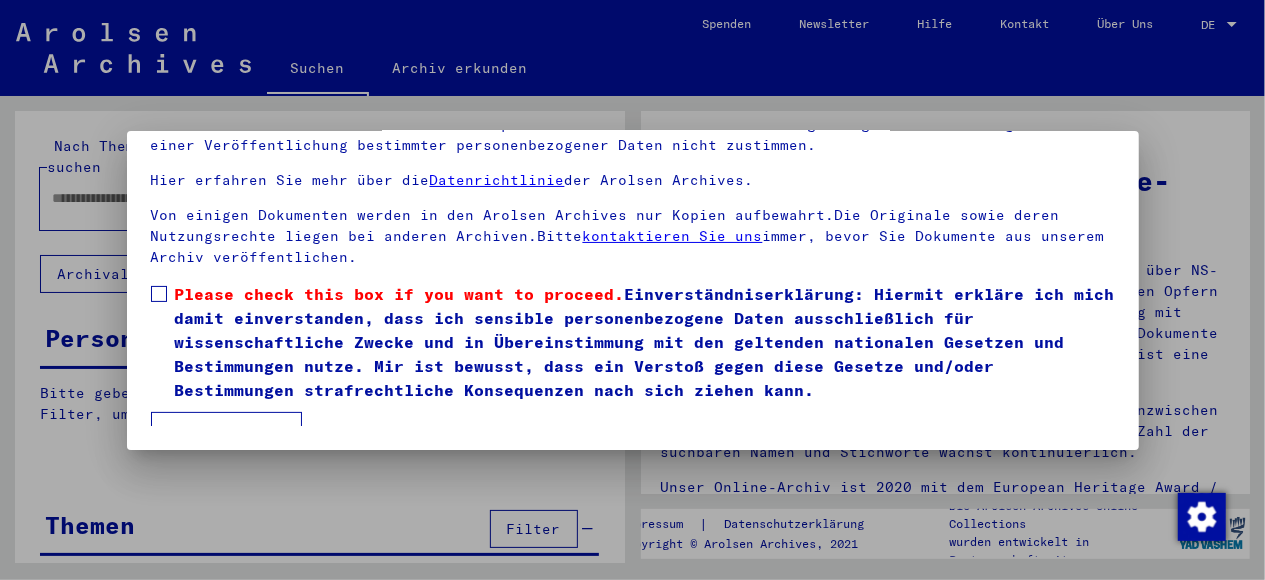 click at bounding box center [159, 294] 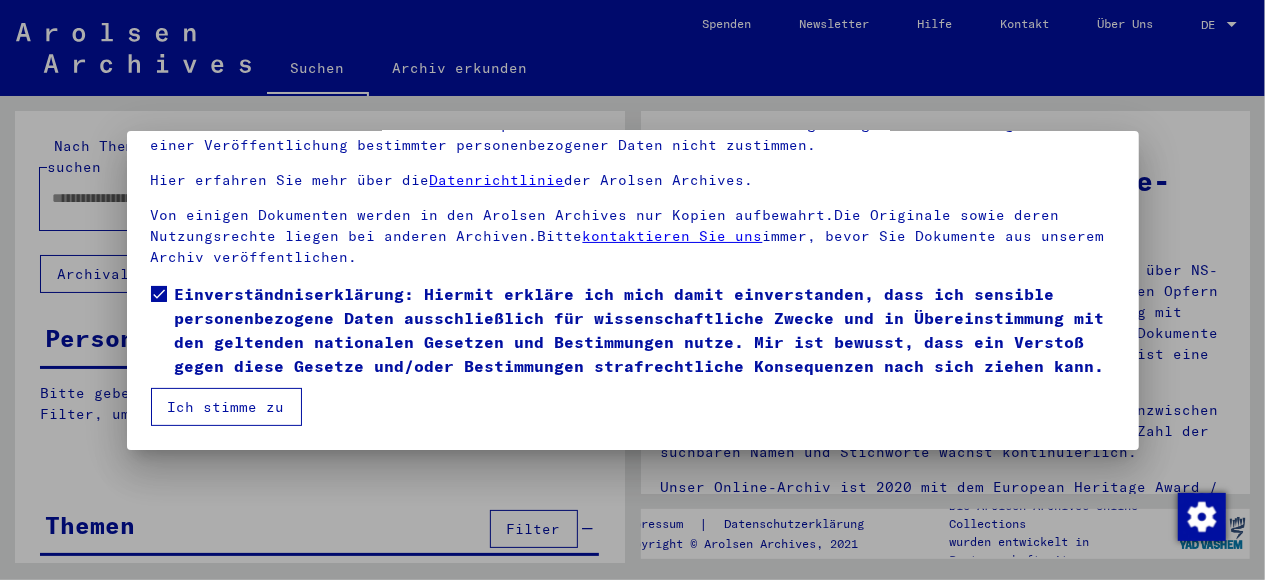 click on "Ich stimme zu" at bounding box center (226, 407) 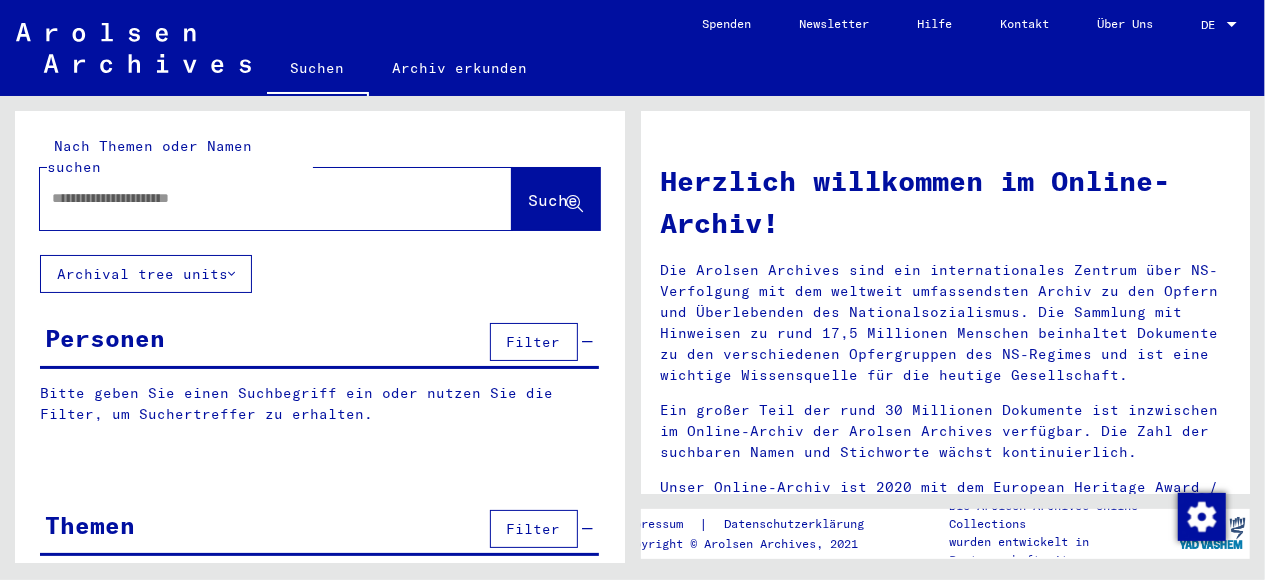 click at bounding box center (252, 198) 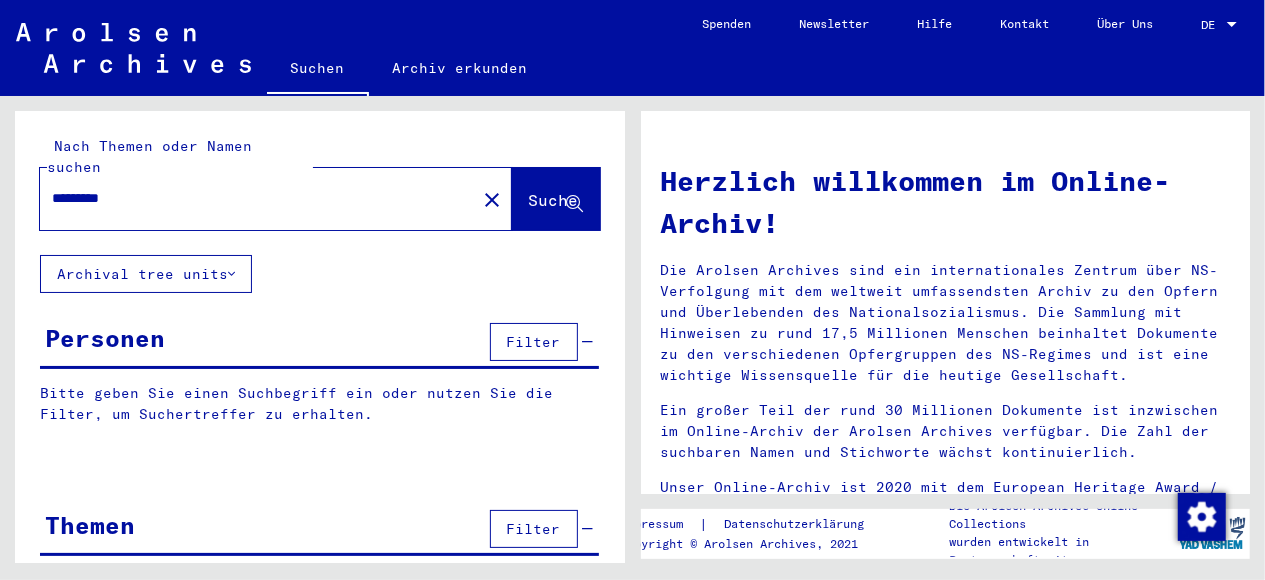 click on "Suche" 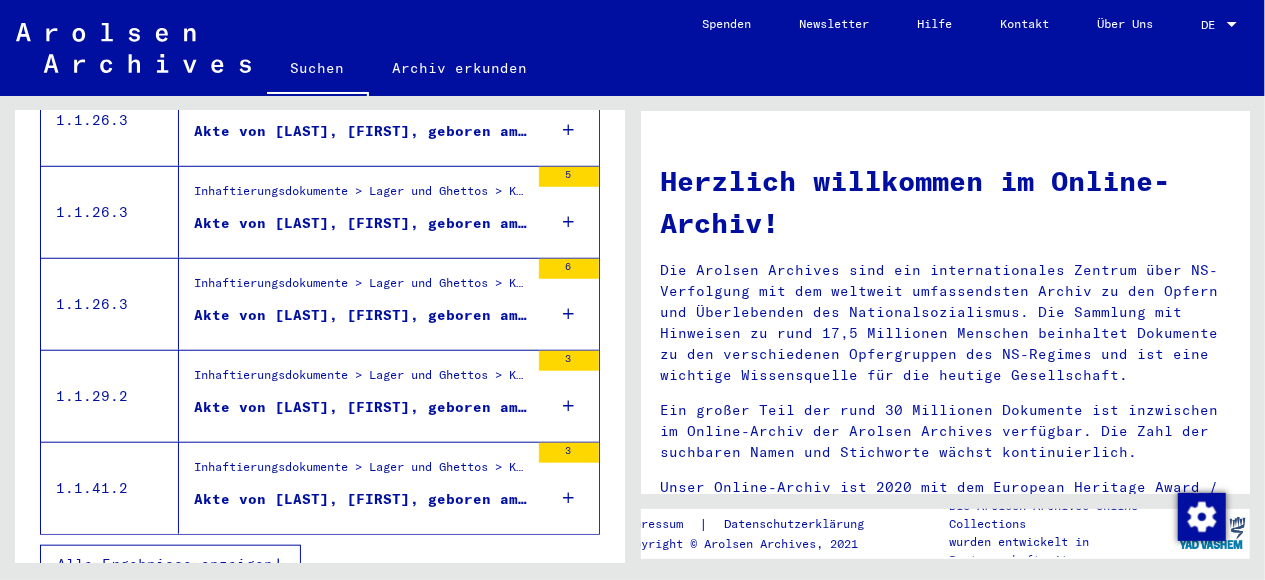 scroll, scrollTop: 810, scrollLeft: 0, axis: vertical 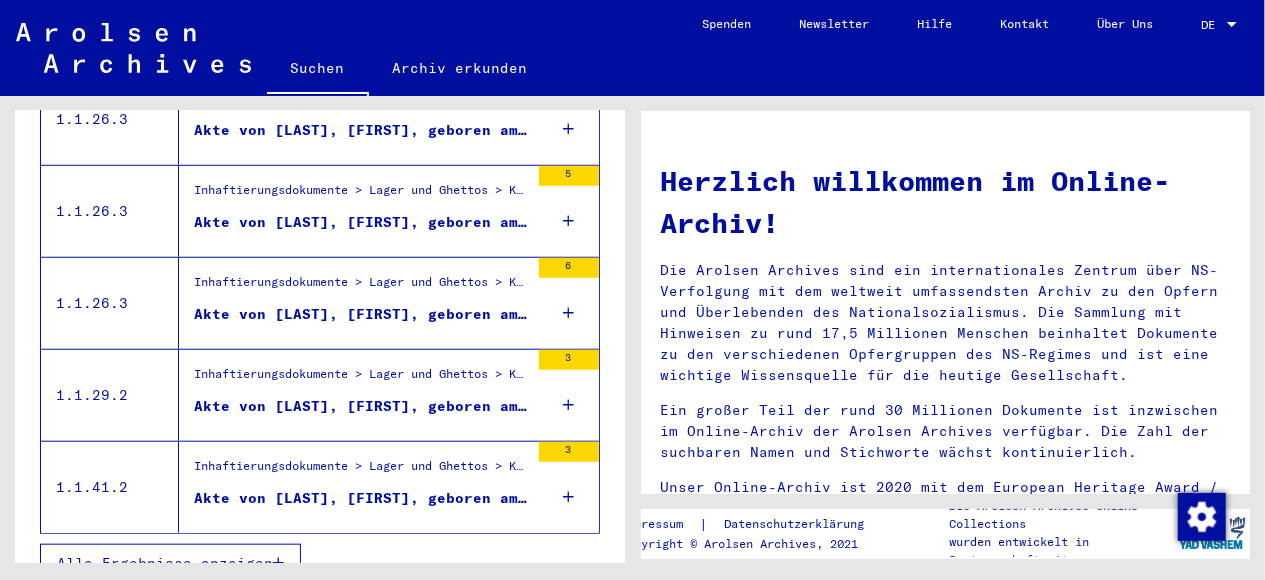 click on "Akte von [LAST], [FIRST], geboren am [DATE], geboren in [CITY]" at bounding box center [361, 406] 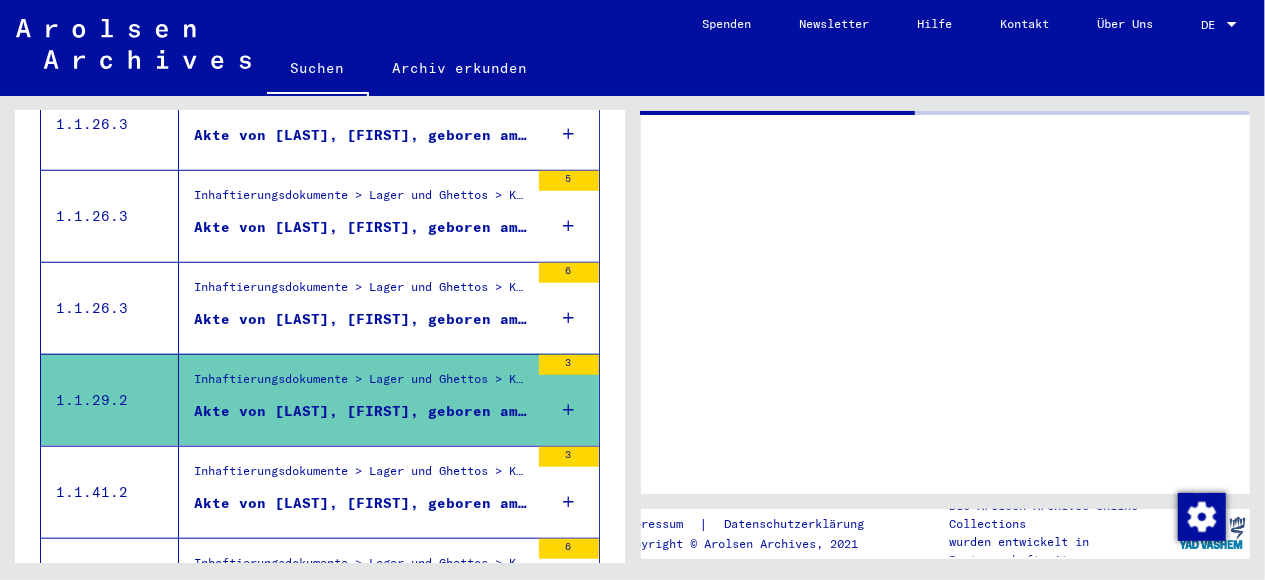 scroll, scrollTop: 452, scrollLeft: 0, axis: vertical 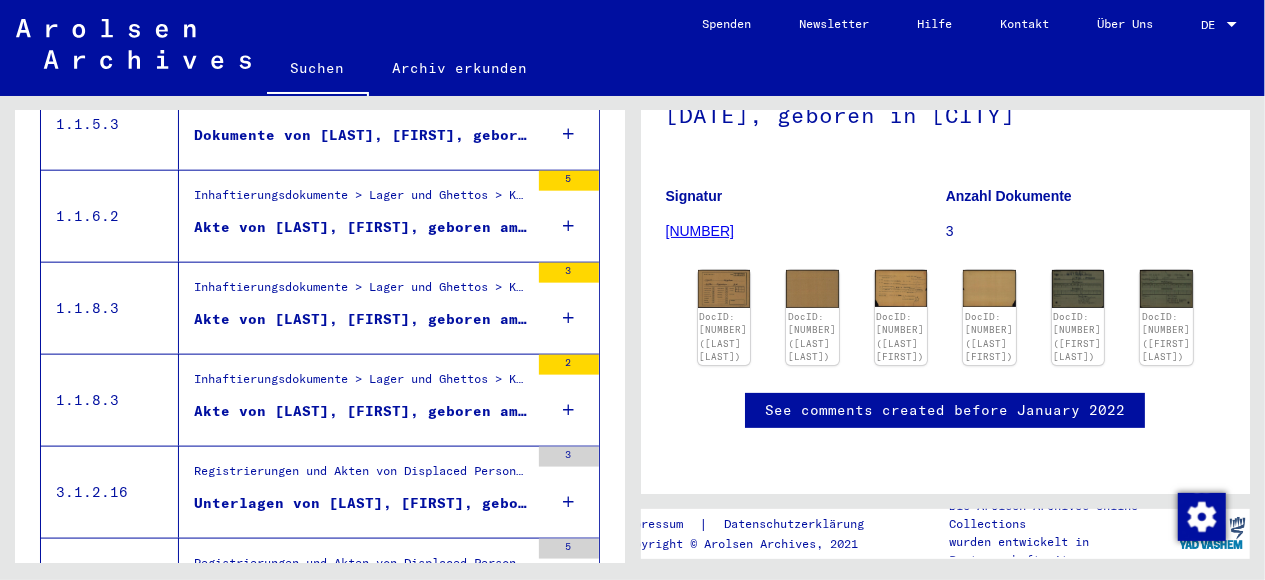click on "Akte von [LAST], [FIRST], geboren am [DATE]" at bounding box center [361, 416] 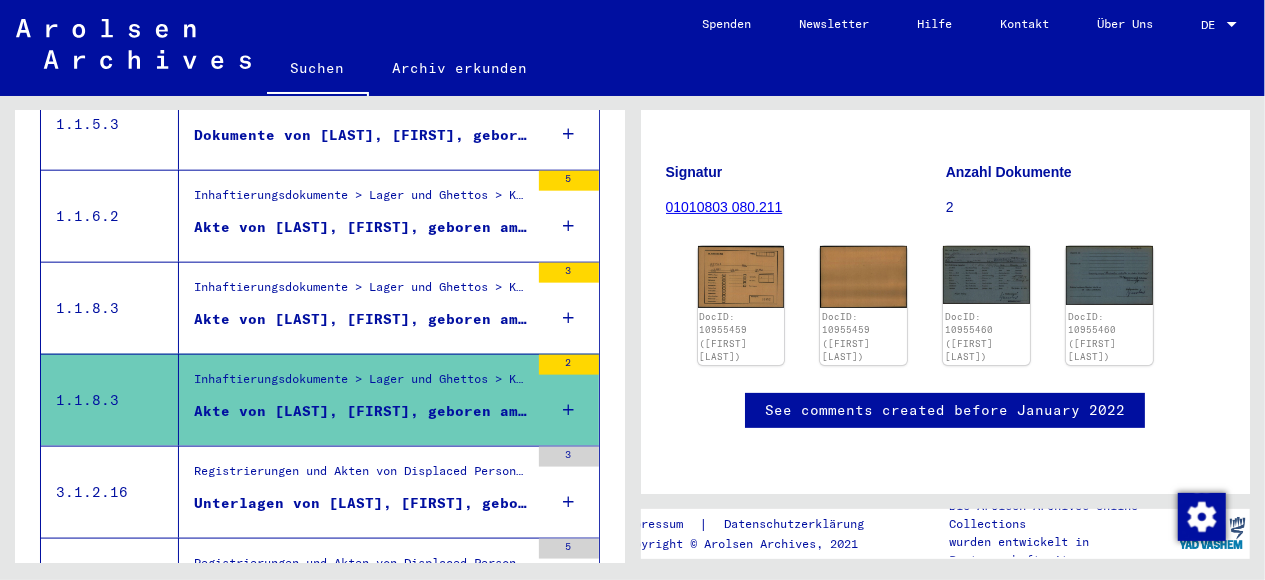 scroll, scrollTop: 728, scrollLeft: 0, axis: vertical 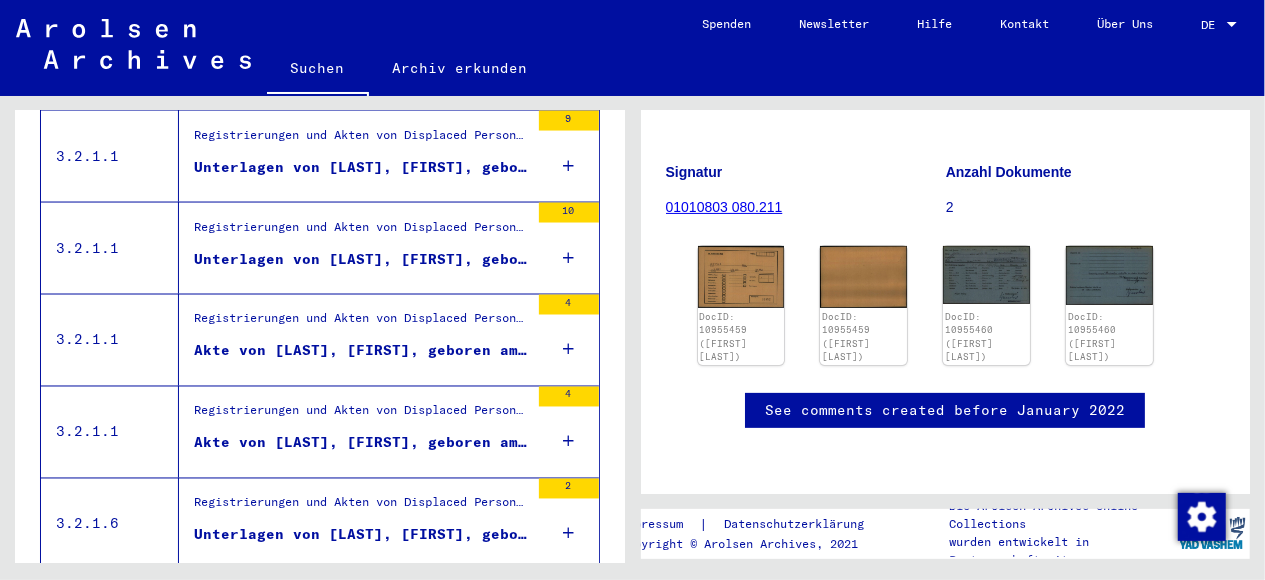 click on "Akte von [LAST], [FIRST], geboren am [DATE], geboren in [CITY]" at bounding box center [361, 351] 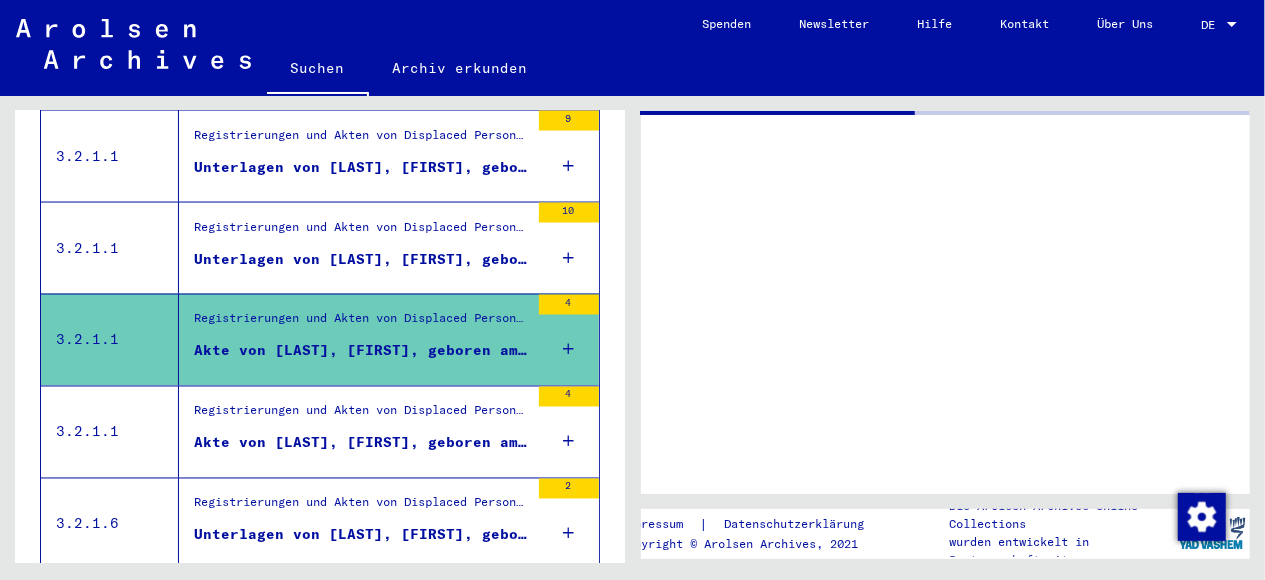 scroll, scrollTop: 0, scrollLeft: 0, axis: both 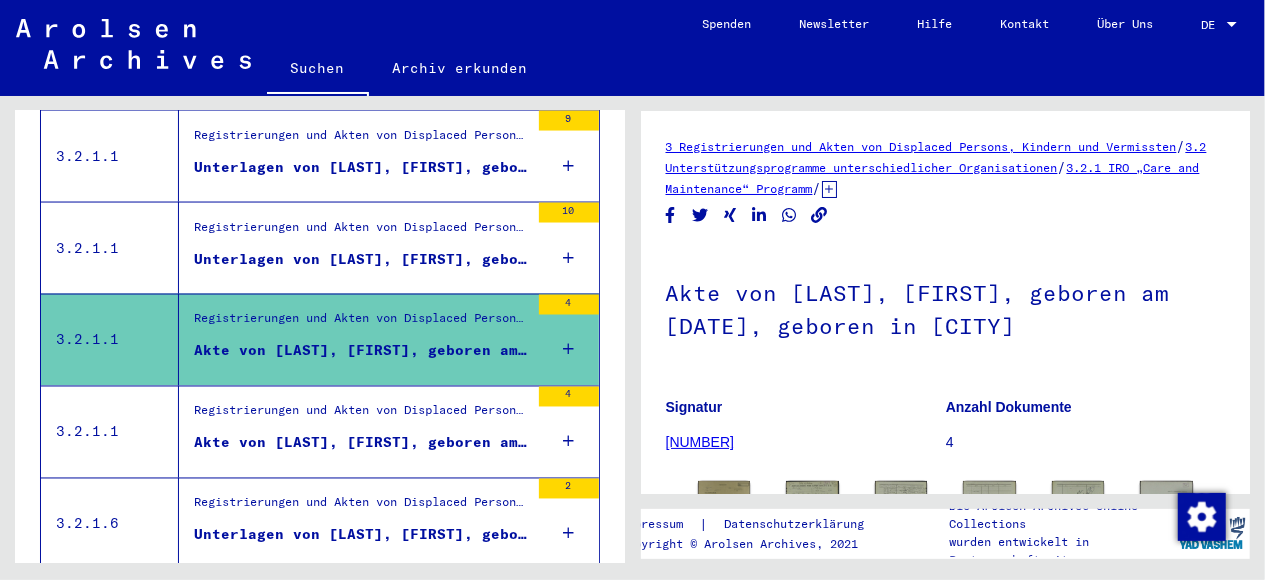 click on "Registrierungen und Akten von Displaced Persons, Kindern und Vermissten > Unterstützungsprogramme unterschiedlicher Organisationen > IRO „Care and Maintenance“ Programm > CM/1 Akten aus Deutschland > CM/1 Akten aus Deutschland, A-Z > Akten mit Namen ab MROSOWSKI" at bounding box center [361, 416] 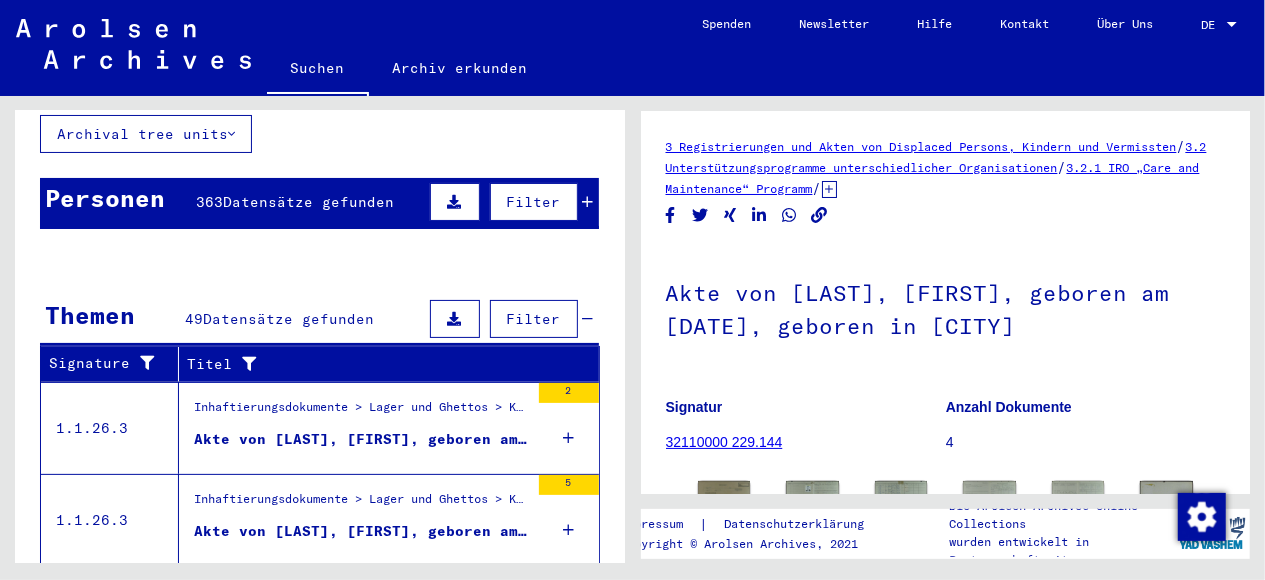 scroll, scrollTop: 0, scrollLeft: 0, axis: both 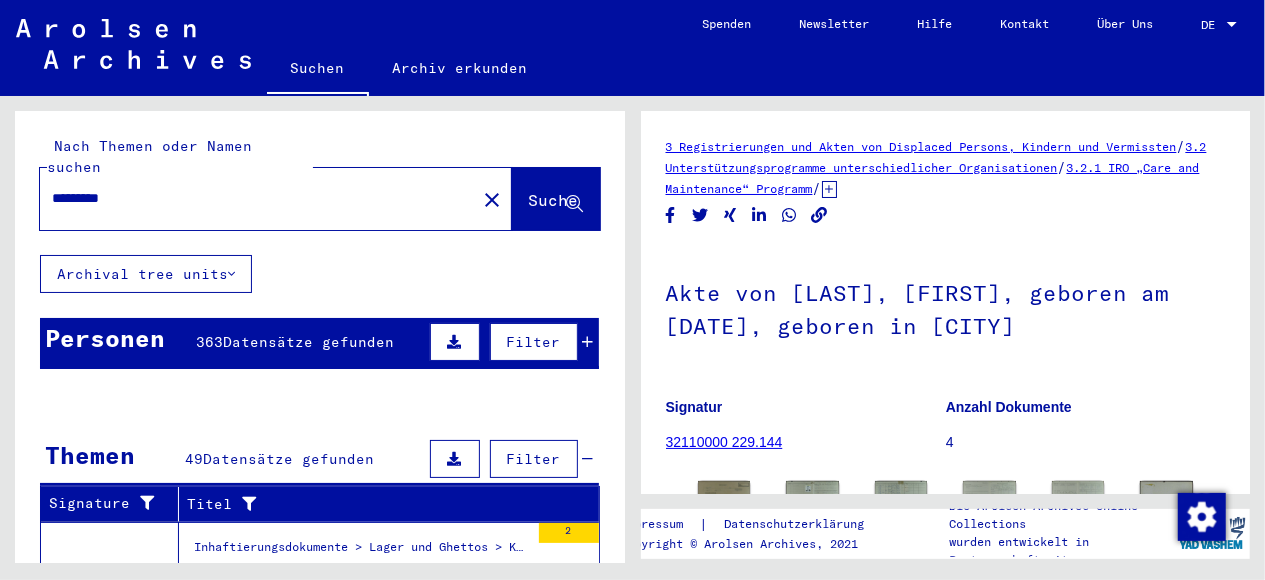click on "*********" at bounding box center [258, 198] 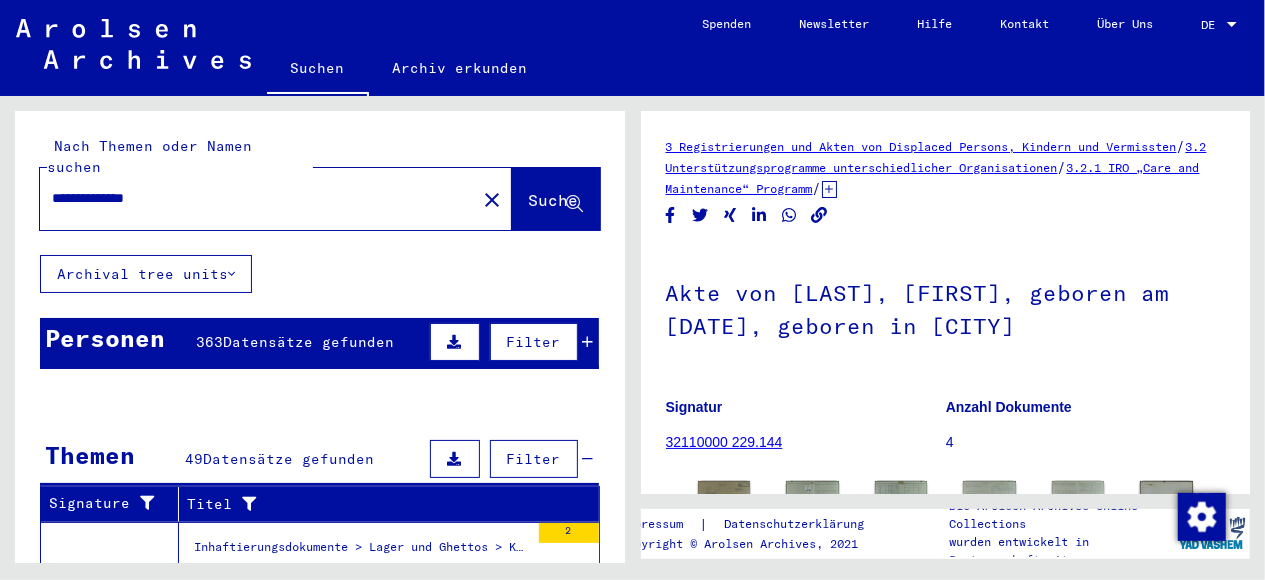 type on "**********" 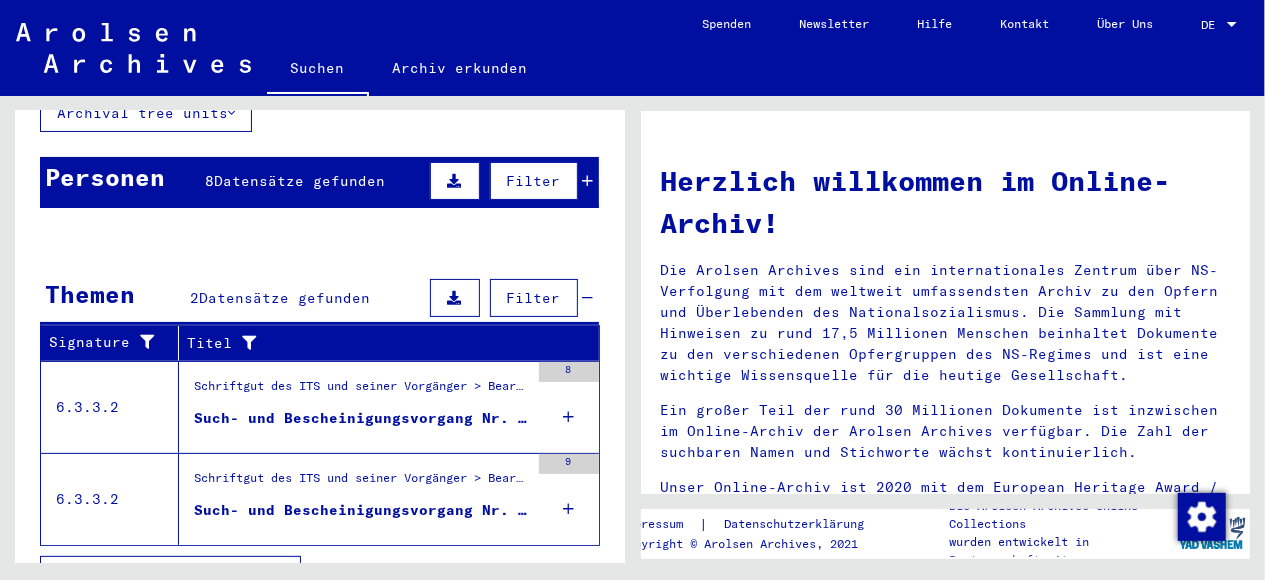 scroll, scrollTop: 177, scrollLeft: 0, axis: vertical 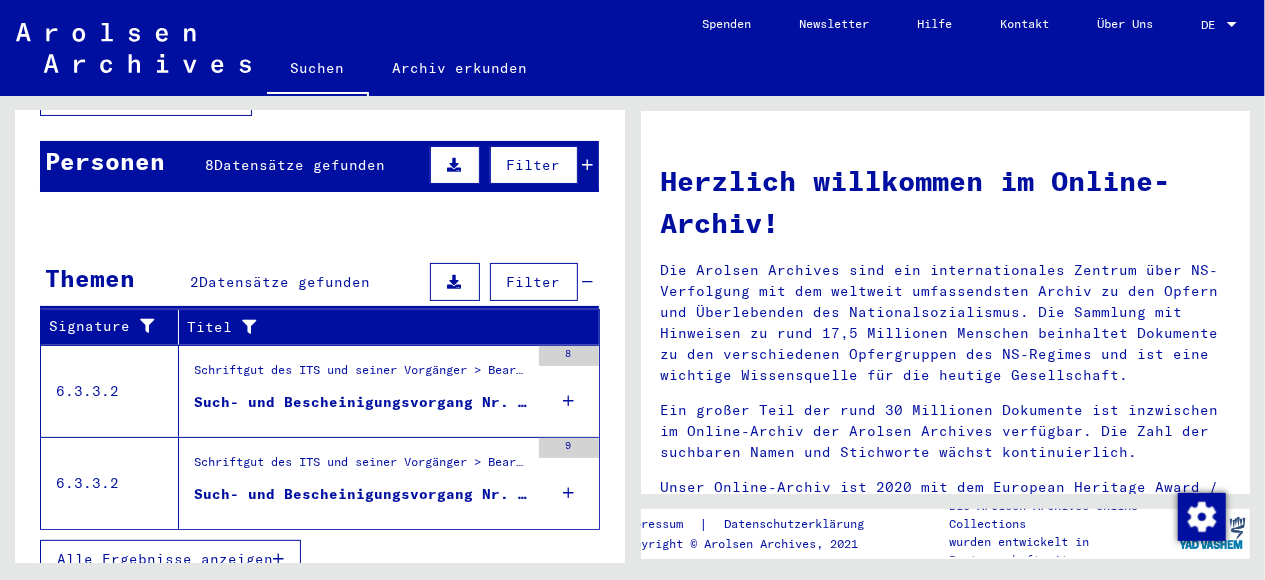 click on "Schriftgut des ITS und seiner Vorgänger > Bearbeitung von Anfragen > Fallbezogene Akten des ITS ab 1947 > T/D-Fallablage > Such- und Bescheinigungsvorgänge mit den (T/D-) Nummern von 1.000.000 bis 1.249.999 > Such- und Bescheinigungsvorgänge mit den (T/D-) Nummern von 1.212.500 bis 1.212.999 Such- und Bescheinigungsvorgang Nr. 1.212.875 für [LAST], [FIRST] geboren [DATE]" at bounding box center (361, 391) 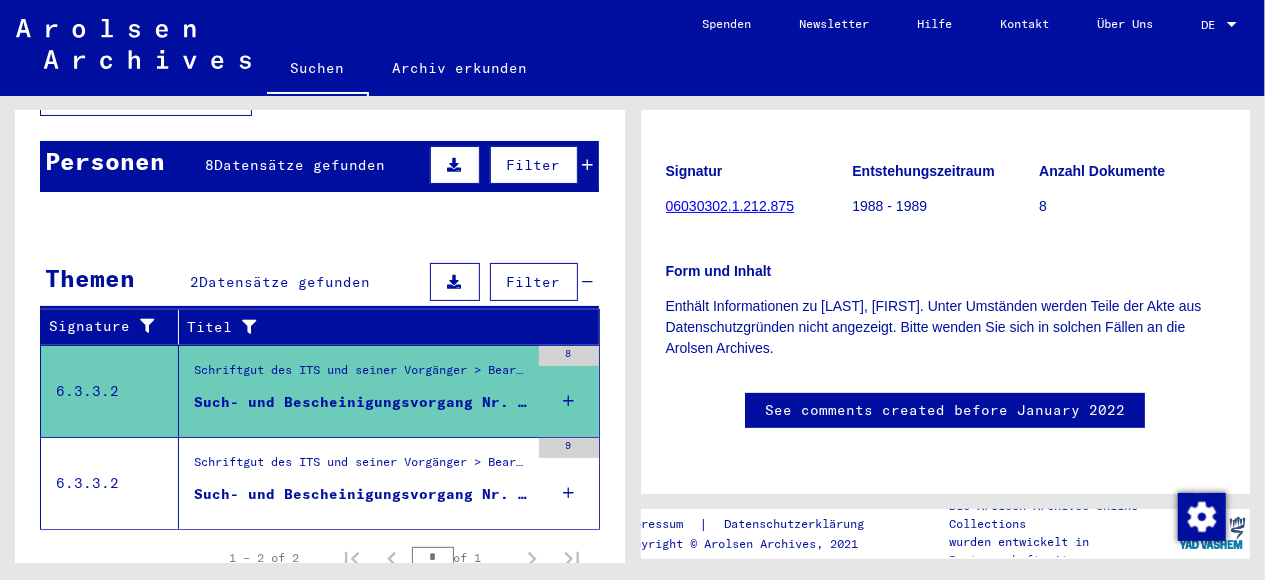 scroll, scrollTop: 957, scrollLeft: 0, axis: vertical 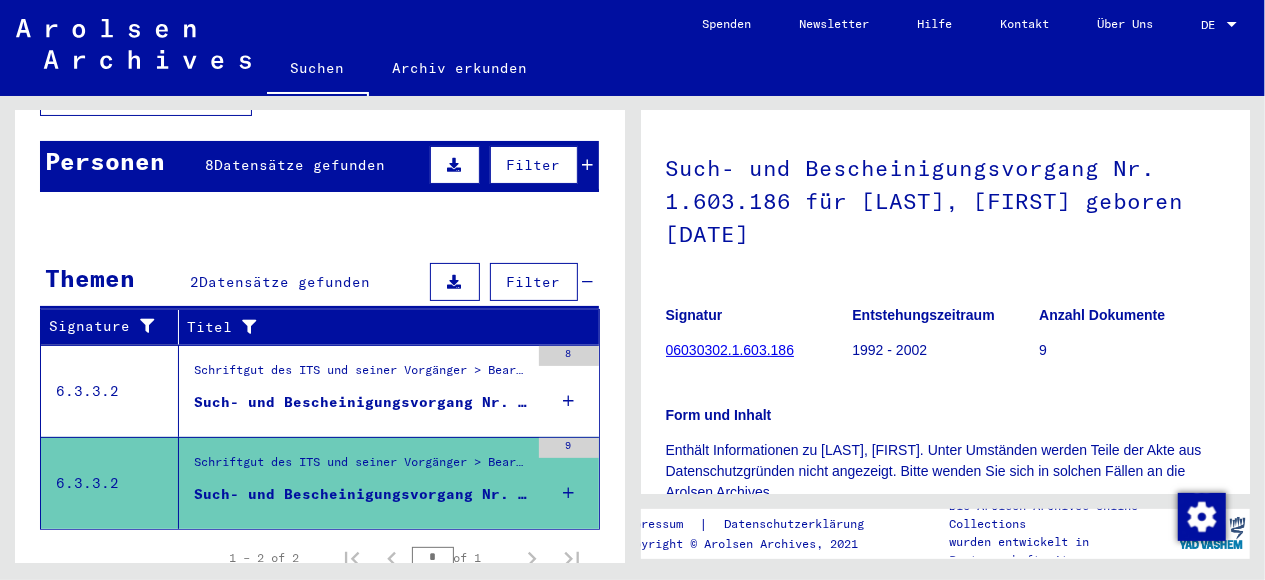 click on "06030302.1.603.186" 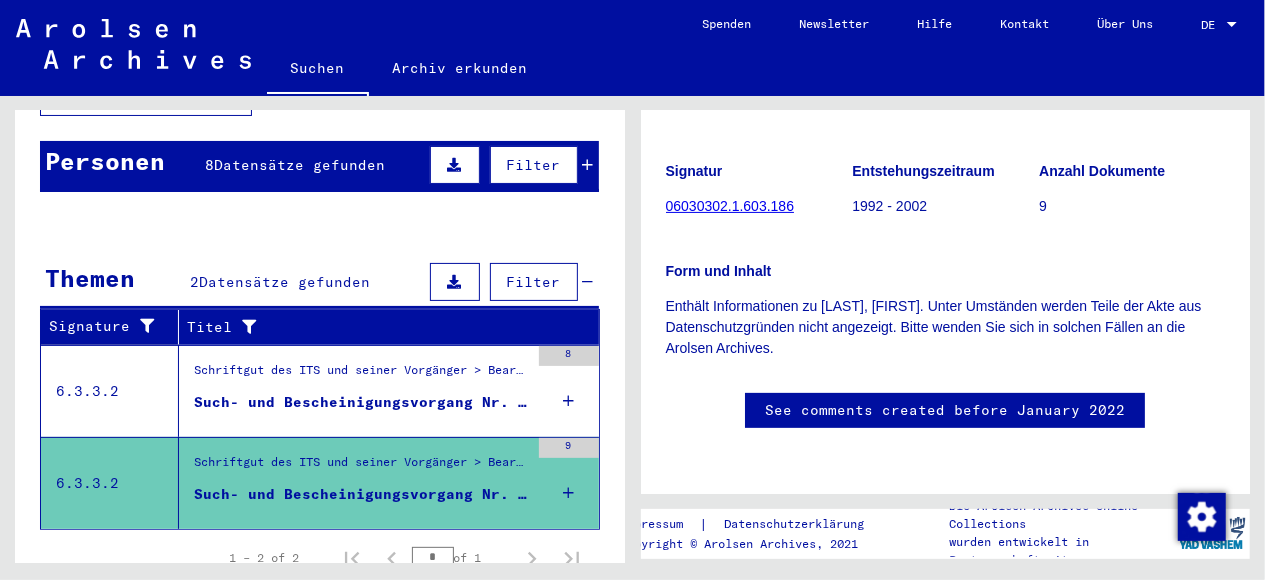 scroll, scrollTop: 0, scrollLeft: 0, axis: both 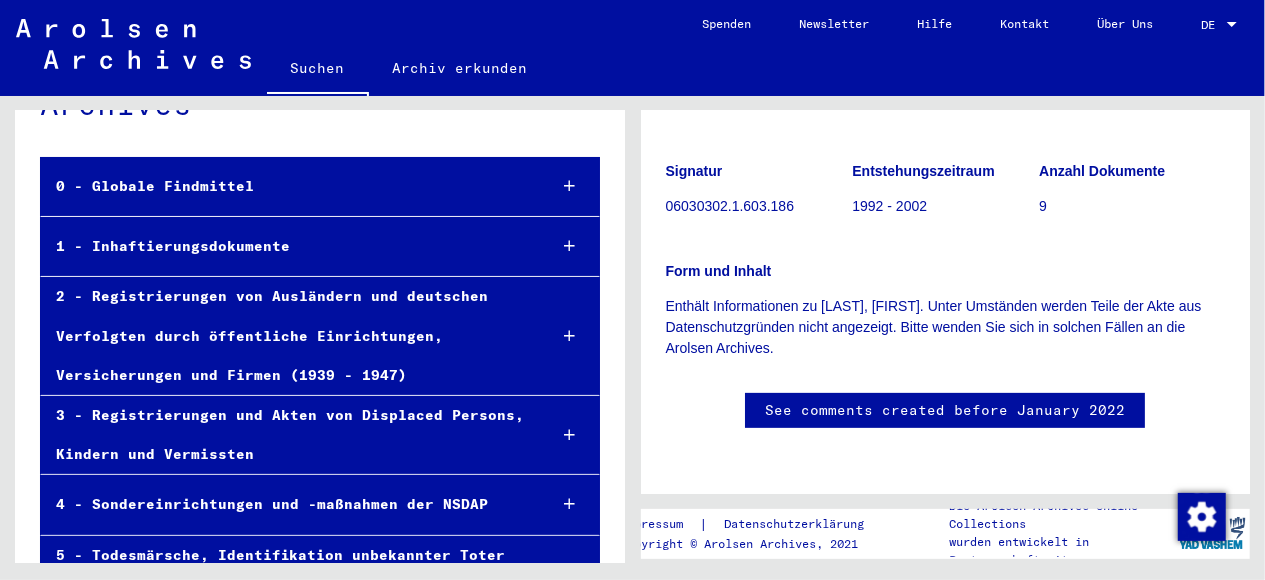 click on "2 - Registrierungen von Ausländern und deutschen Verfolgten durch öffentliche Einrichtungen, Versicherungen und Firmen (1939 - 1947)" at bounding box center [286, 336] 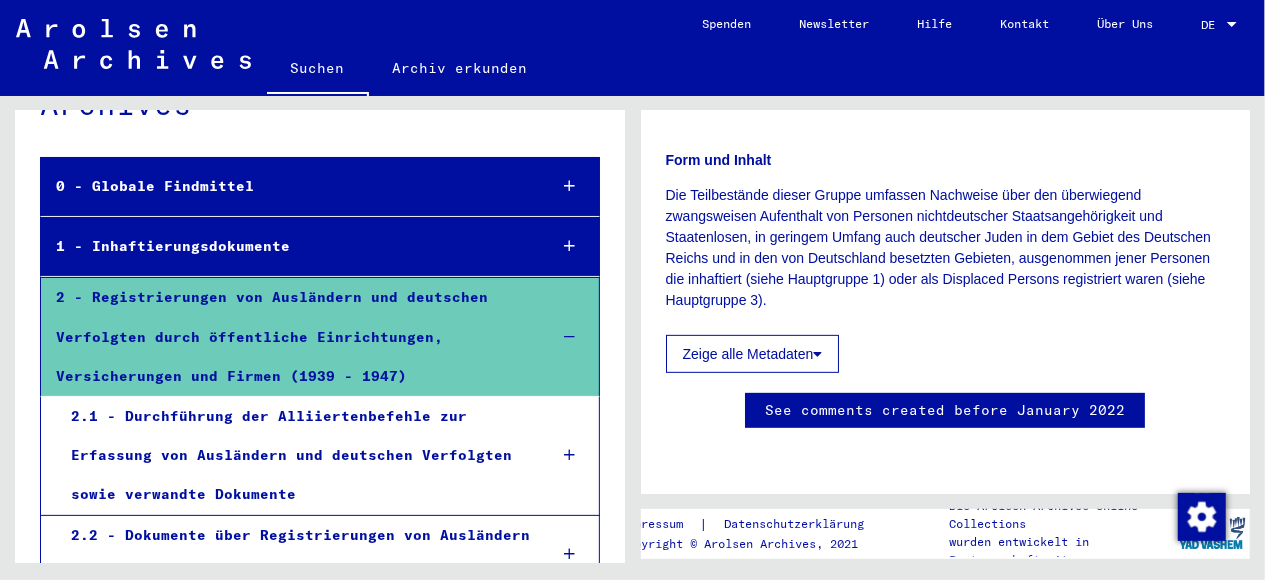 scroll, scrollTop: 624, scrollLeft: 0, axis: vertical 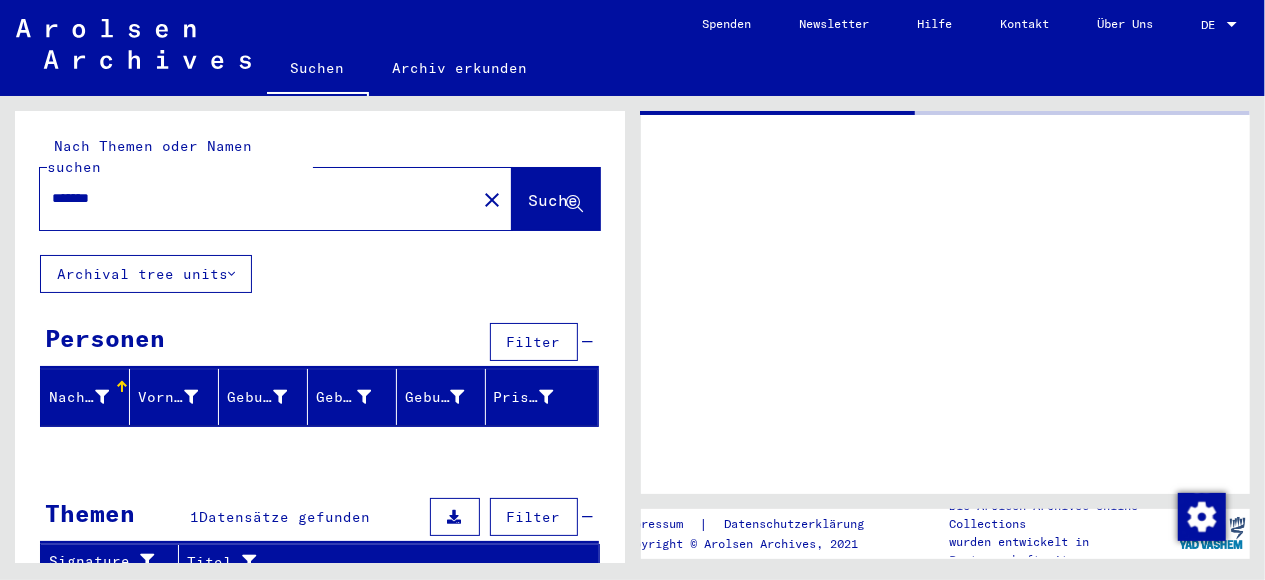 type on "*********" 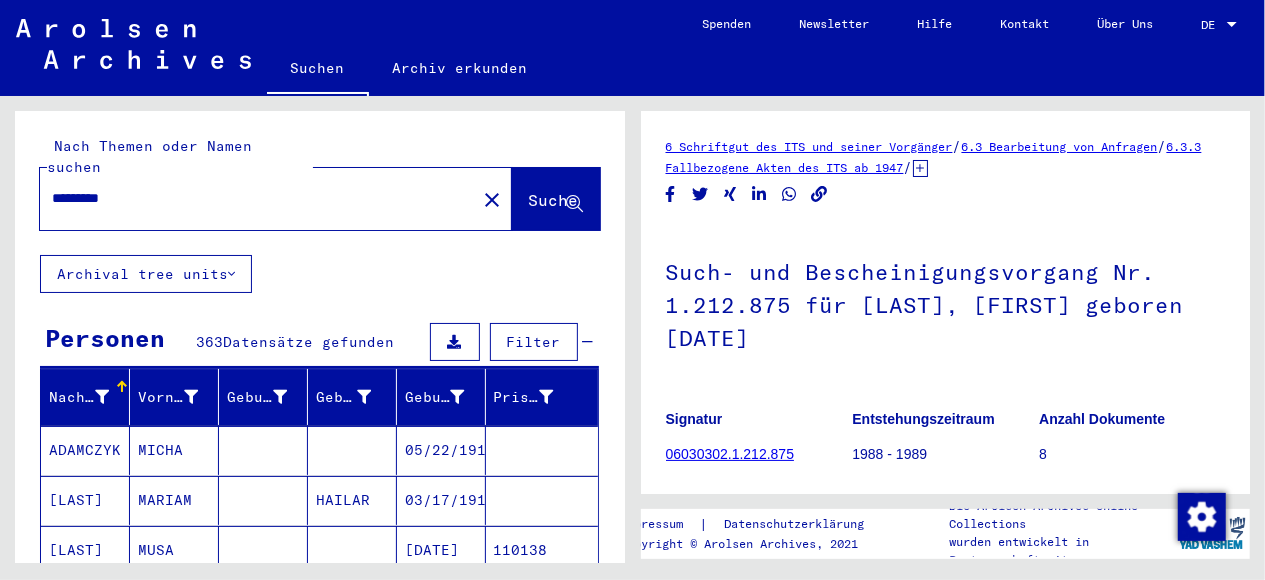 click on "Suche" 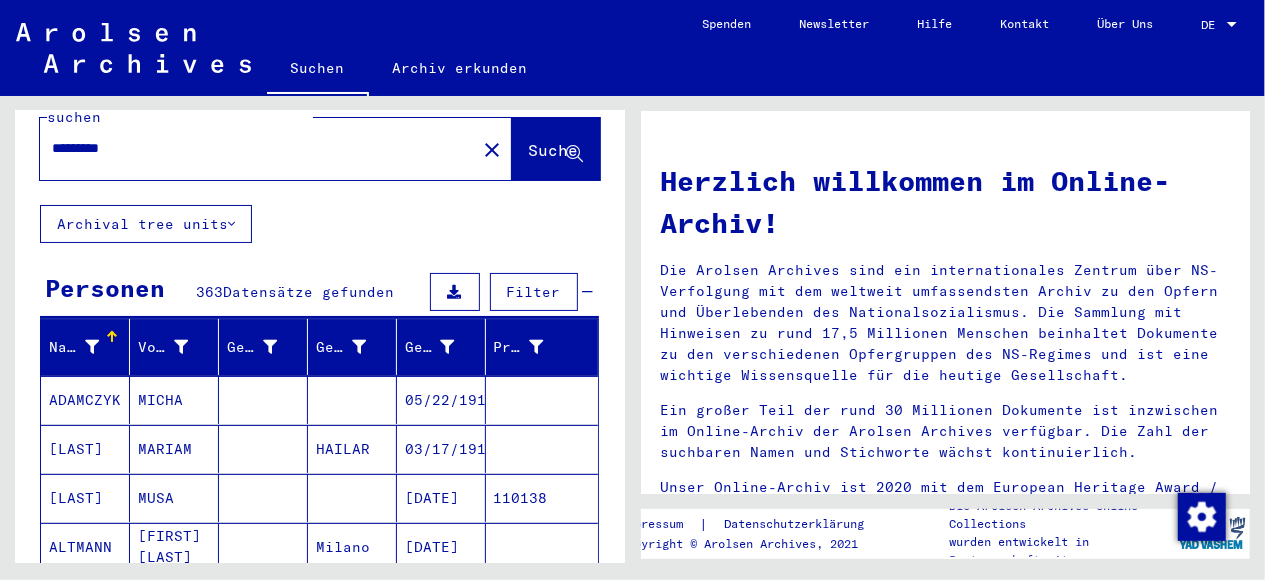 scroll, scrollTop: 0, scrollLeft: 0, axis: both 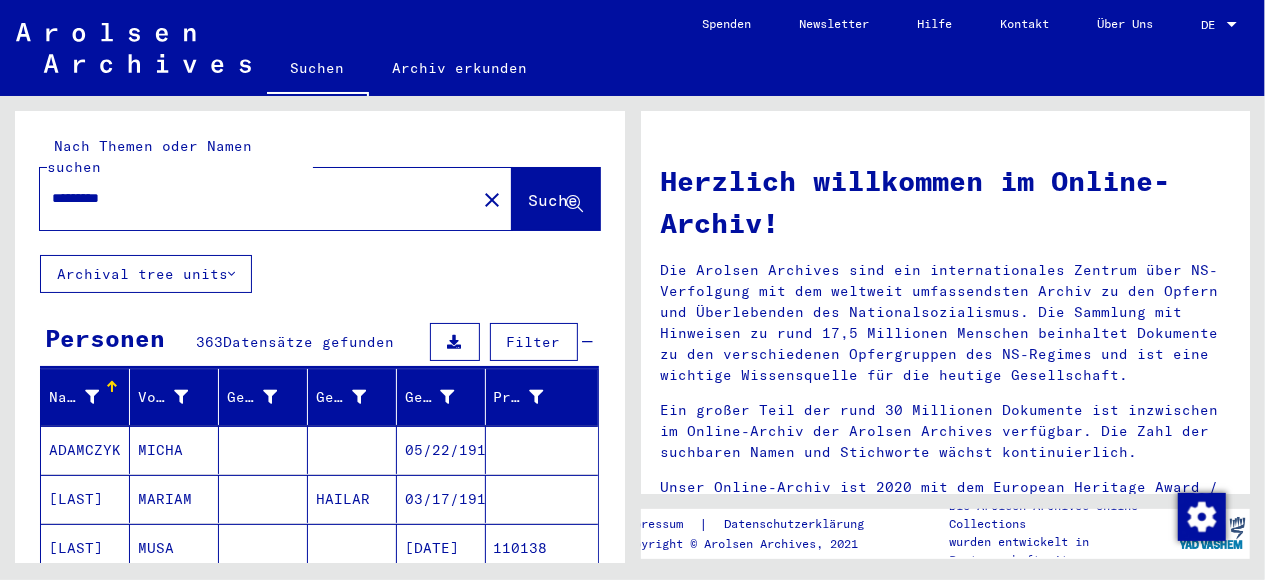 click on "Suche" 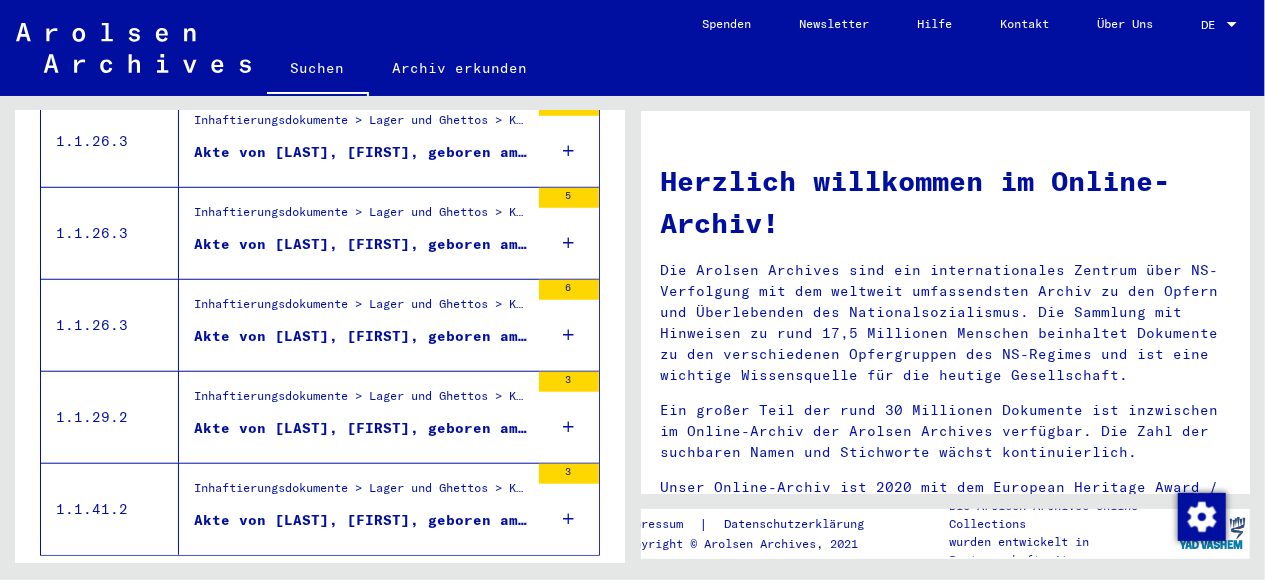 scroll, scrollTop: 810, scrollLeft: 0, axis: vertical 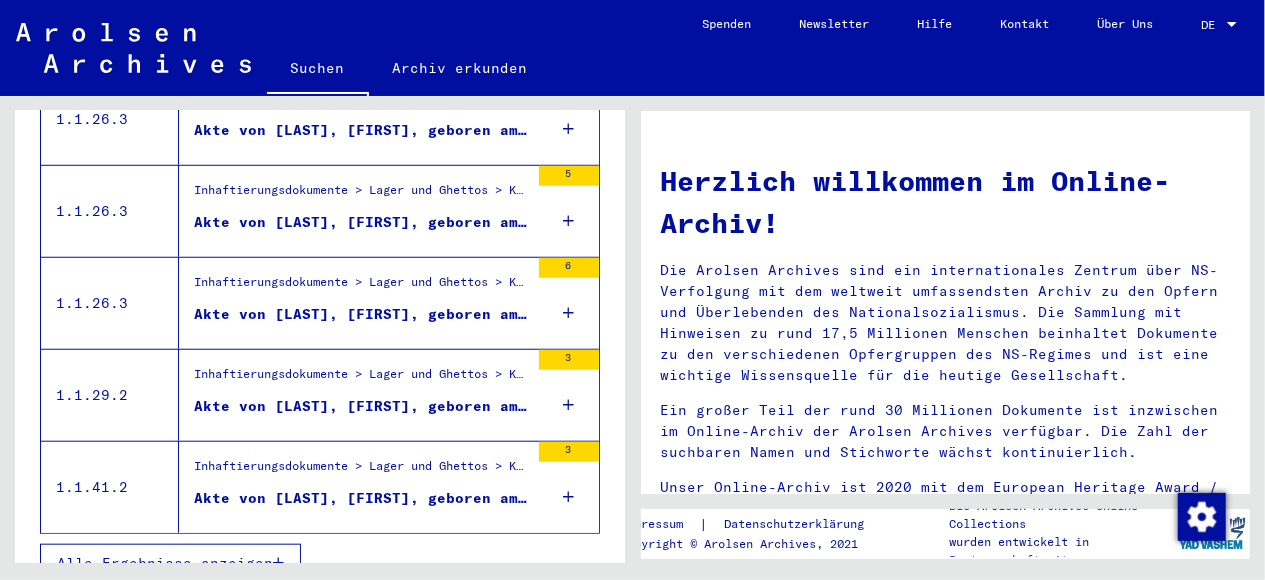 click on "Inhaftierungsdokumente > Lager und Ghettos > Konzentrationslager Natzweiler (Struthof) > Individuelle Unterlagen Natzweiler > Individuelle Häftlings Unterlagen > Akten mit Namen ab MIRALLES" at bounding box center [361, 380] 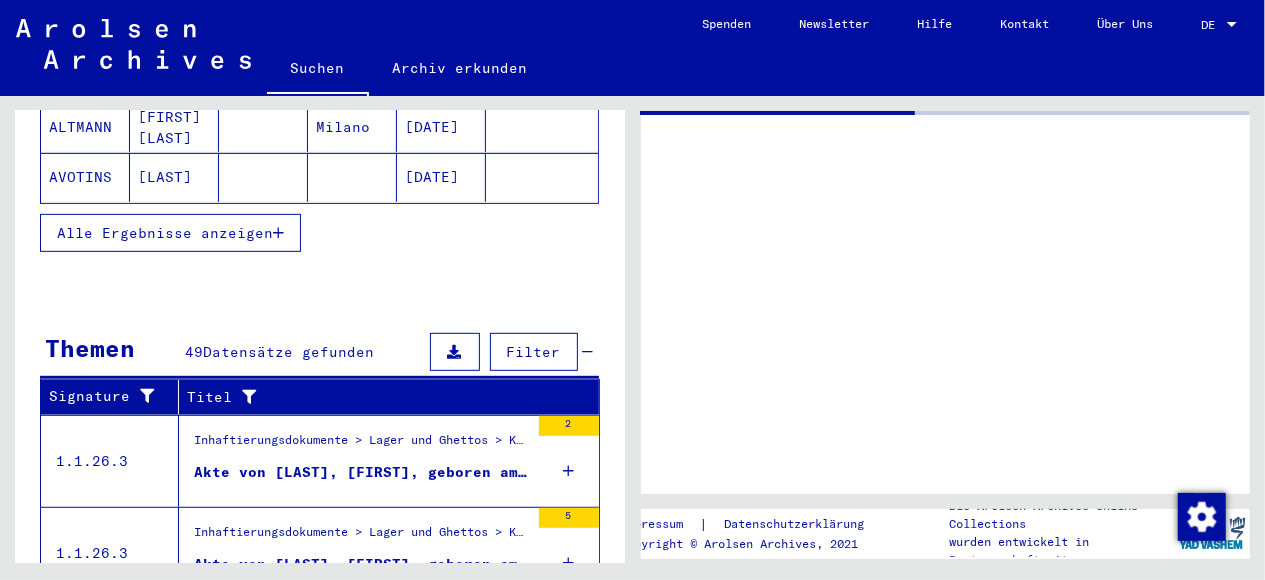 scroll, scrollTop: 452, scrollLeft: 0, axis: vertical 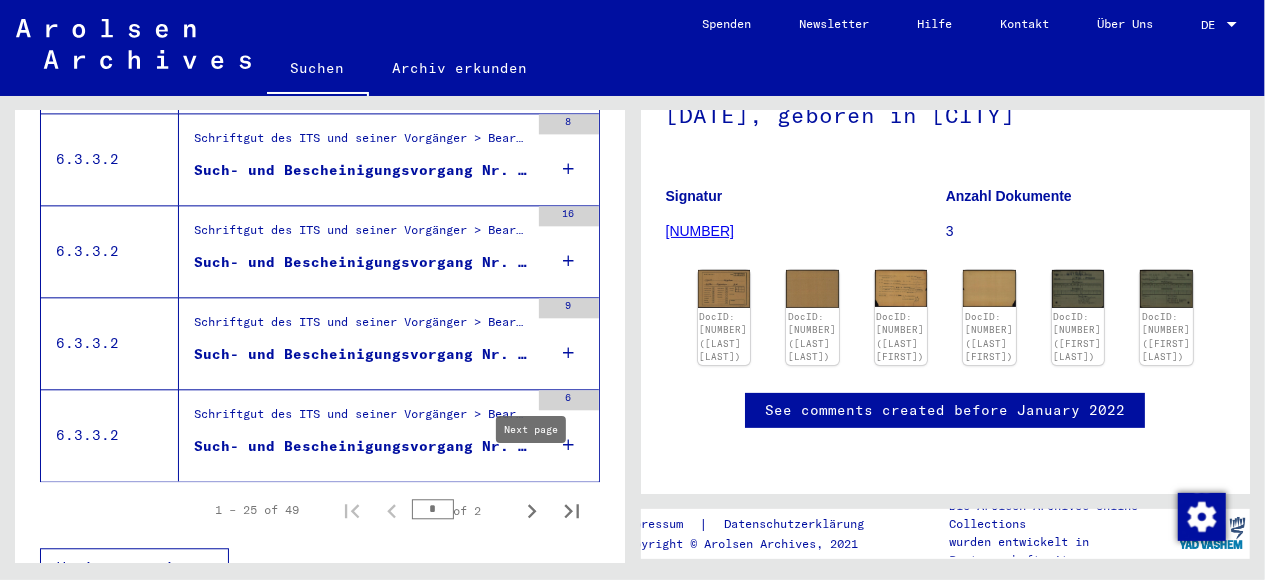 click 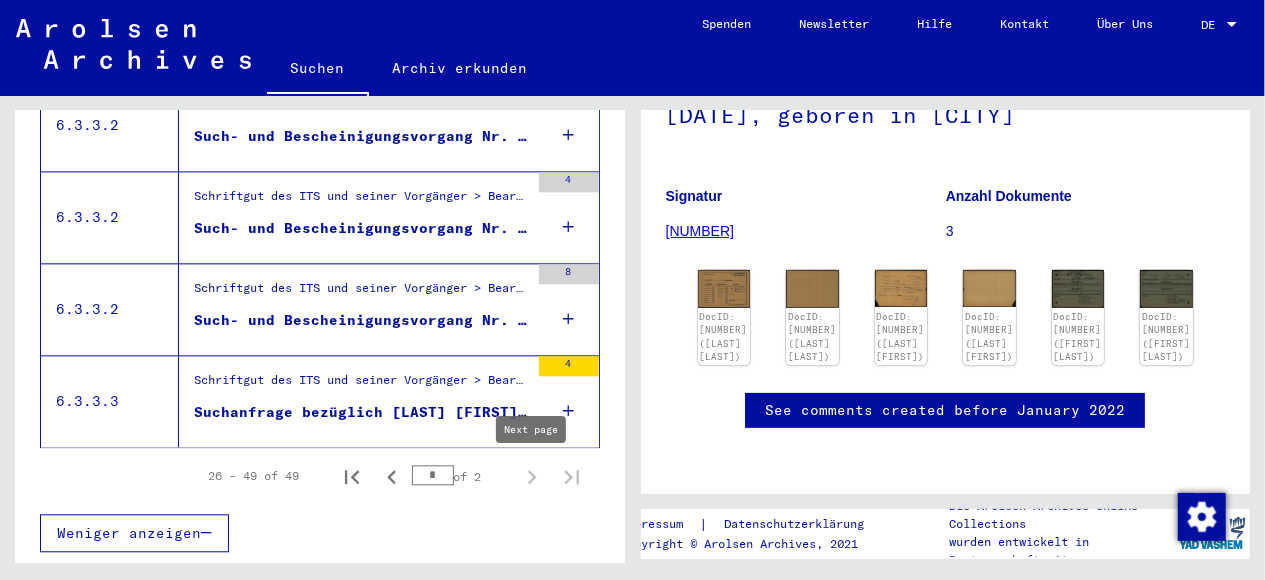 scroll, scrollTop: 2249, scrollLeft: 0, axis: vertical 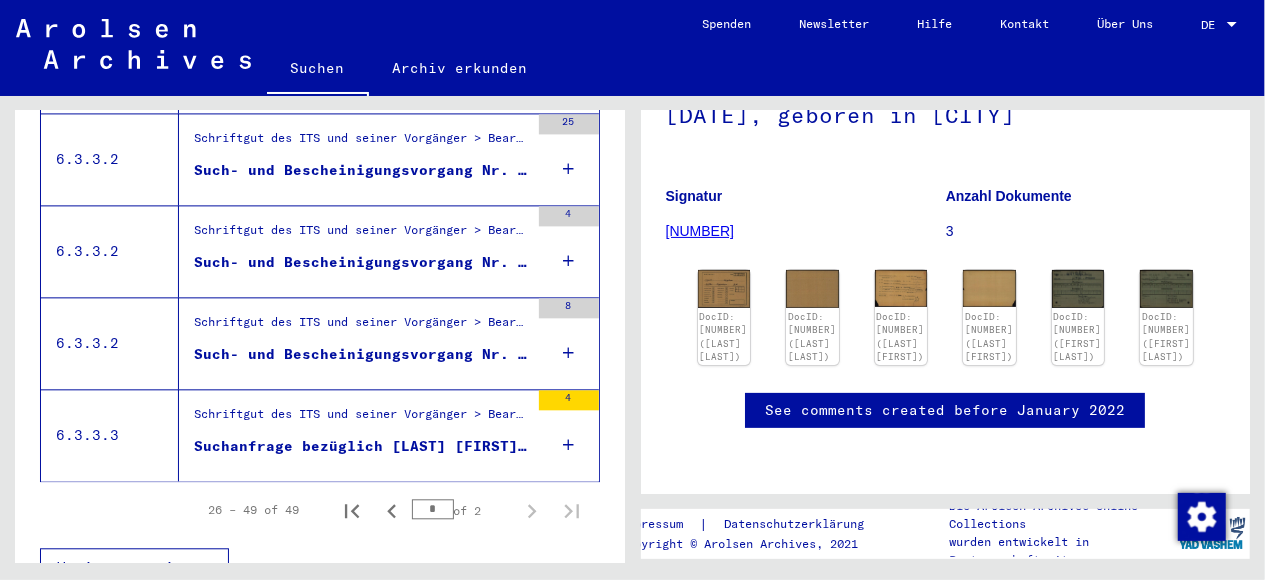 click on "Suchanfrage bezüglich [LAST] [FIRST] [DATE]" at bounding box center [361, 446] 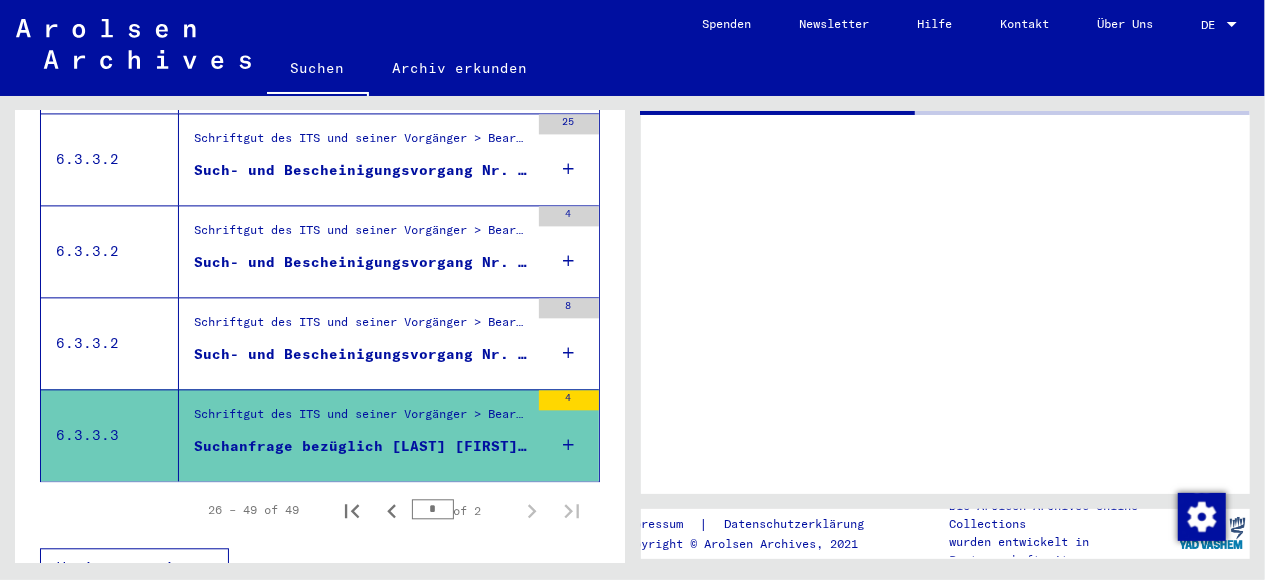 scroll, scrollTop: 0, scrollLeft: 0, axis: both 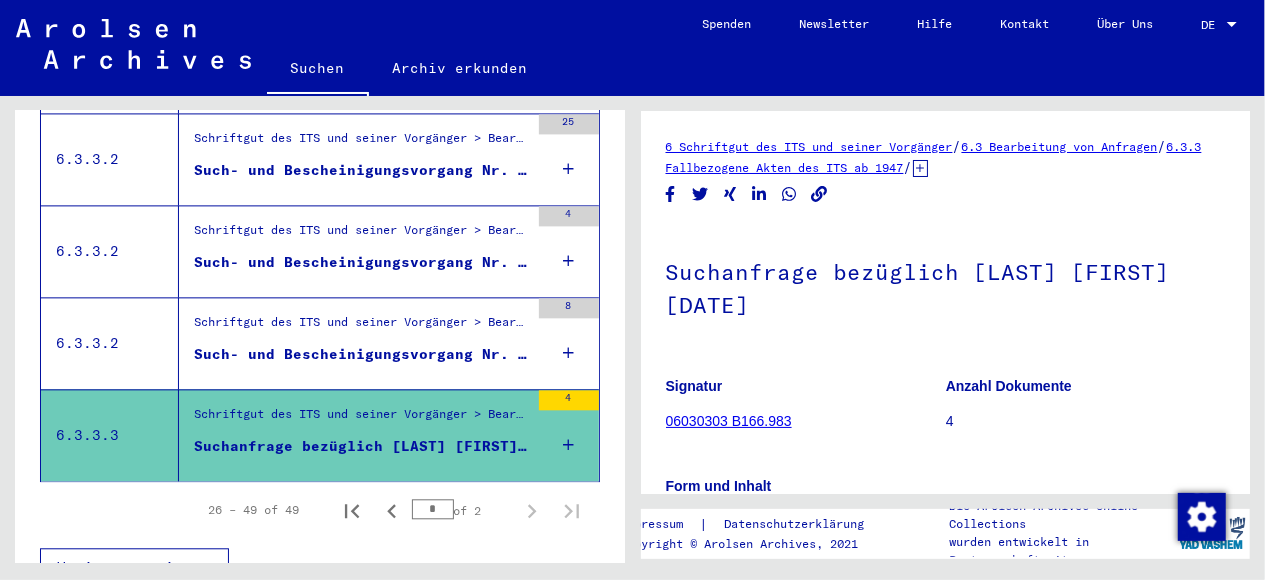 click on "Such- und Bescheinigungsvorgang Nr. [NUMBER] für [LAST], [FIRST] geboren [DATE]" at bounding box center (361, 354) 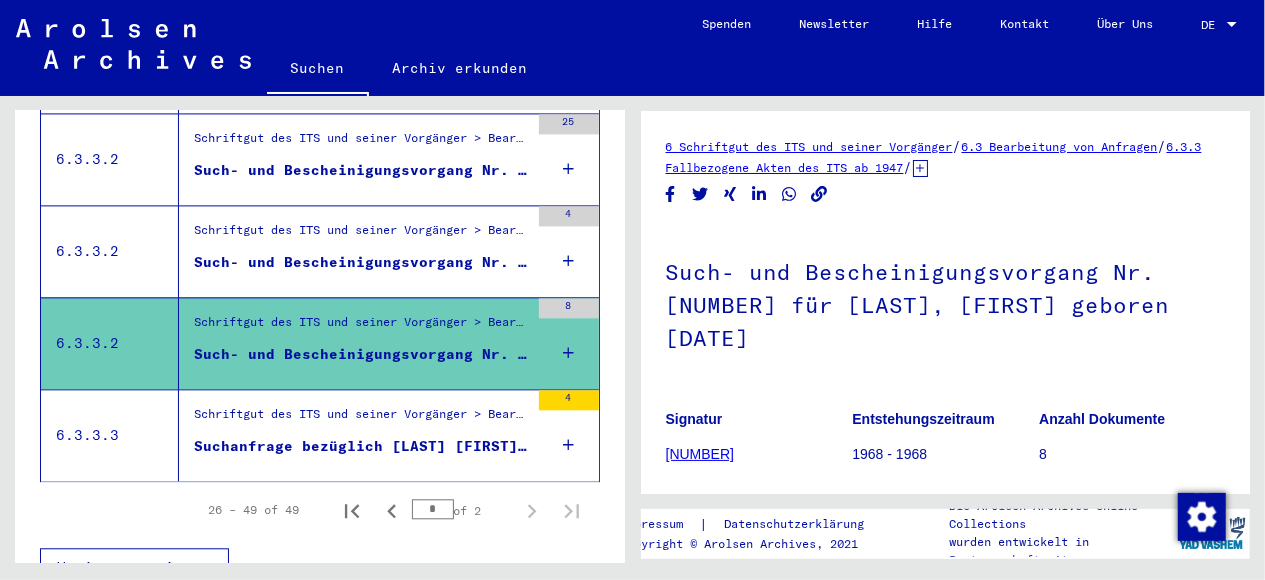 click on "Schriftgut des ITS und seiner Vorgänger > Bearbeitung von Anfragen > Fallbezogene Akten des ITS ab 1947 > T/D-Fallablage > Such- und Bescheinigungsvorgänge mit den (T/D-) Nummern von 750.000 bis 999.999 > Such- und Bescheinigungsvorgänge mit den (T/D-) Nummern von 874.000 bis 874.499" at bounding box center (361, 235) 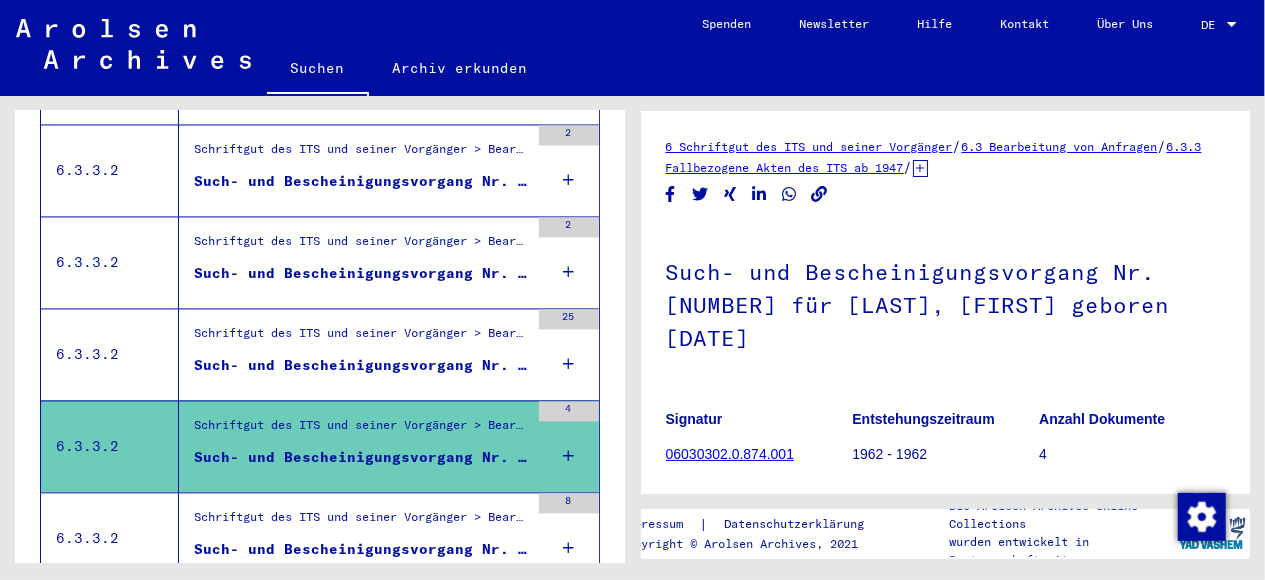scroll, scrollTop: 2041, scrollLeft: 0, axis: vertical 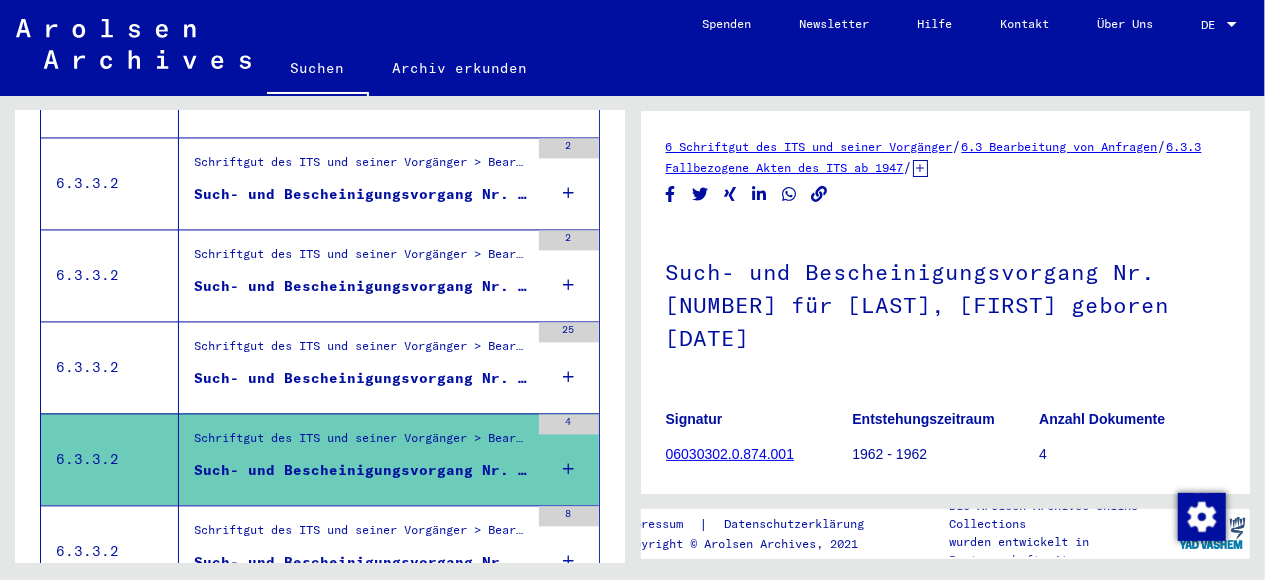 click on "Schriftgut des ITS und seiner Vorgänger > Bearbeitung von Anfragen > Fallbezogene Akten des ITS ab 1947 > T/D-Fallablage > Such- und Bescheinigungsvorgänge mit den (T/D-) Nummern von 750.000 bis 999.999 > Such- und Bescheinigungsvorgänge mit den (T/D-) Nummern von 807.000 bis 807.499" at bounding box center (361, 352) 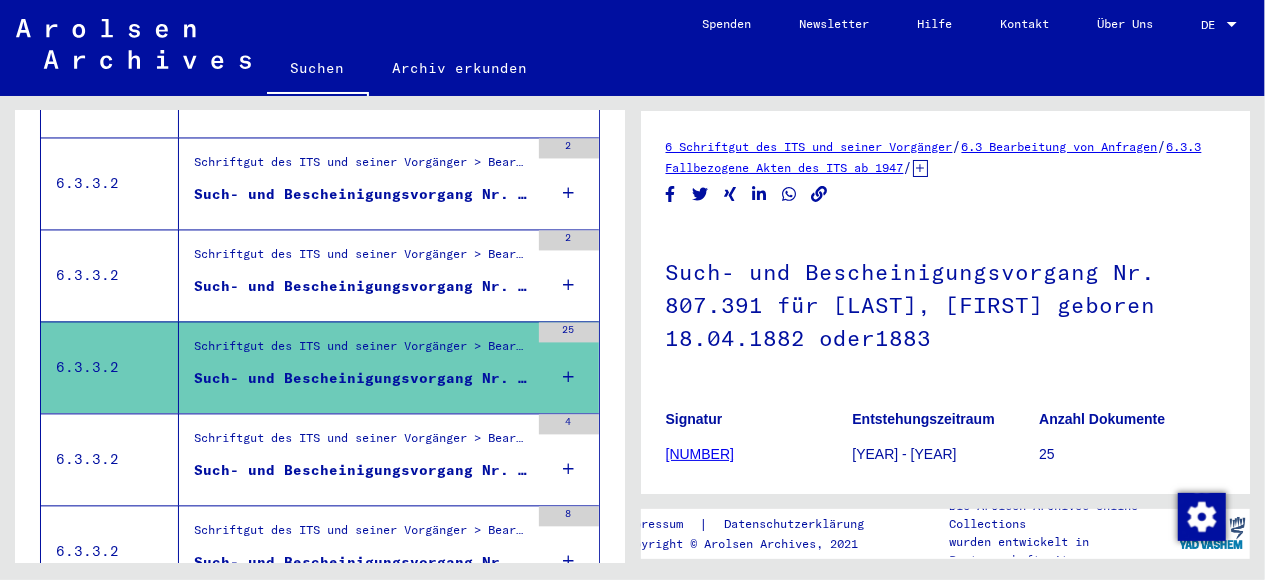click on "Such- und Bescheinigungsvorgang Nr. [NUMBER] für MUCHA, [LAST] geboren [DATE]" at bounding box center (361, 286) 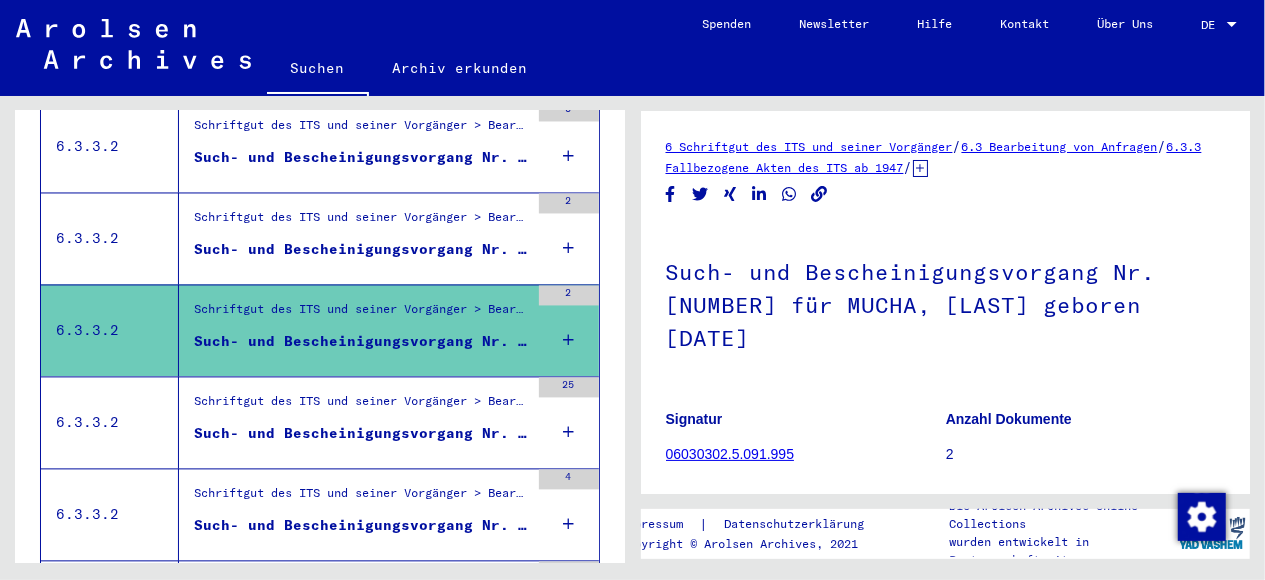 scroll, scrollTop: 1937, scrollLeft: 0, axis: vertical 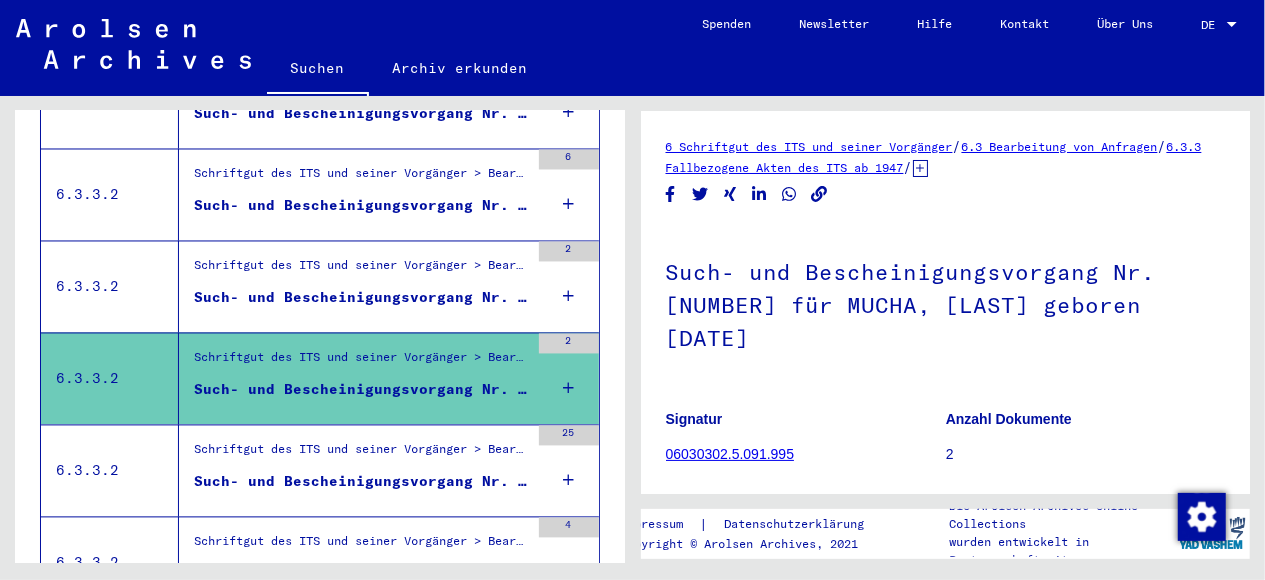 click on "Such- und Bescheinigungsvorgang Nr. 5.066.632 für [LAST], [FIRST] geboren 10.03.1933" at bounding box center (361, 298) 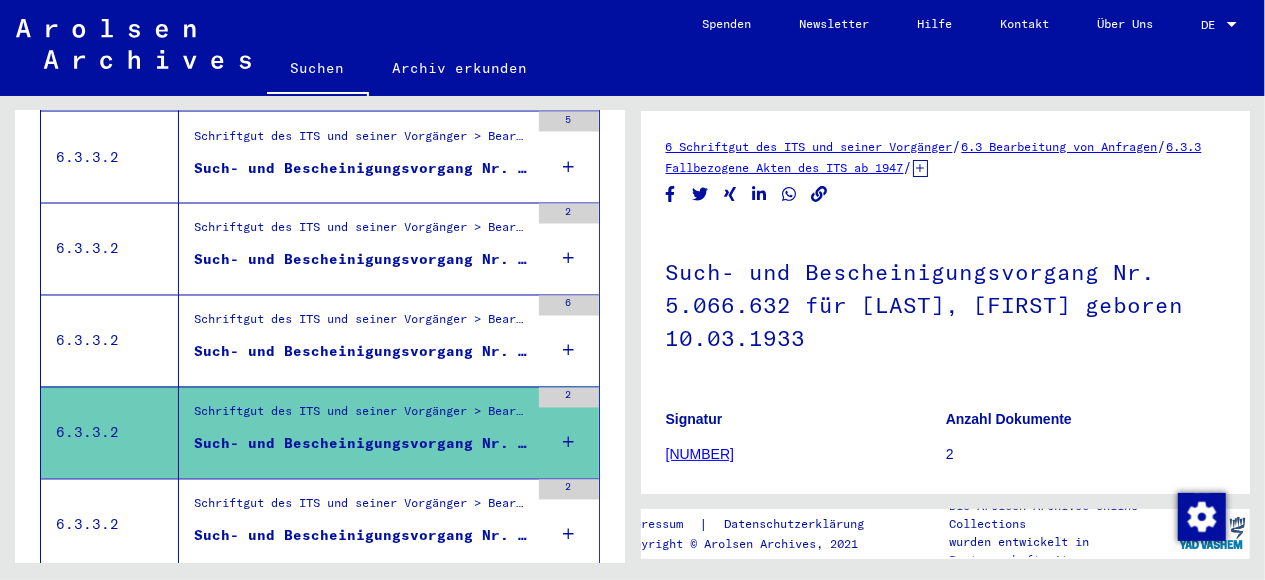 scroll, scrollTop: 1729, scrollLeft: 0, axis: vertical 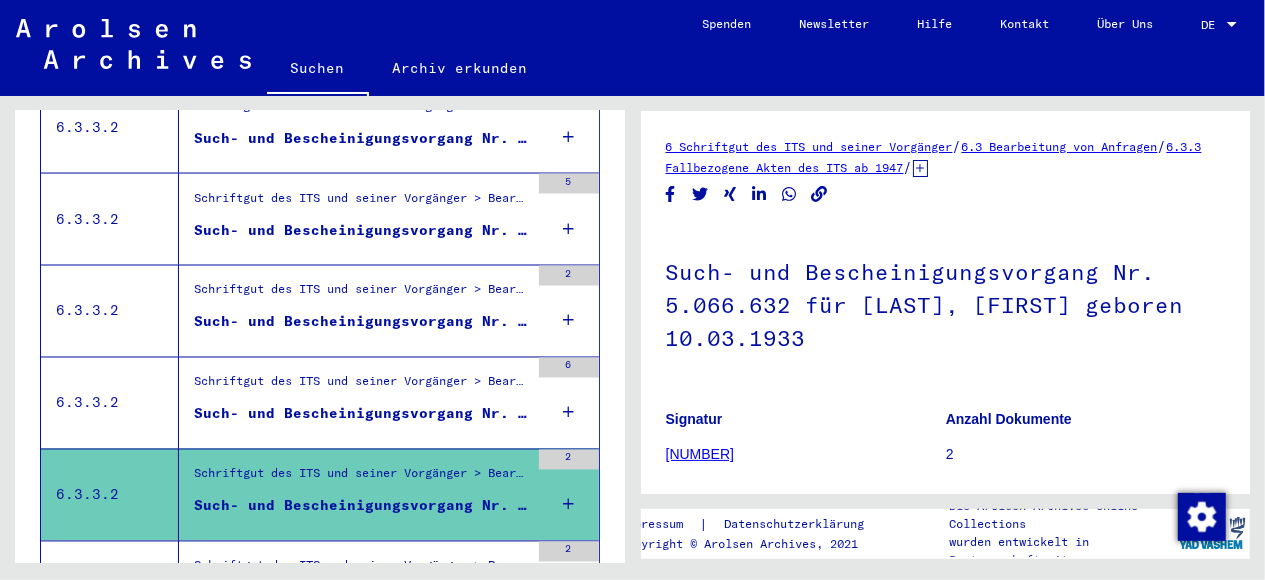 click on "Schriftgut des ITS und seiner Vorgänger > Bearbeitung von Anfragen > Fallbezogene Akten des ITS ab 1947 > T/D-Fallablage > Such- und Bescheinigungsvorgänge mit den (T/D-) Nummern von 250.000 bis 499.999 > Such- und Bescheinigungsvorgänge mit den (T/D-) Nummern von 396.500 bis 396.999" at bounding box center [361, 387] 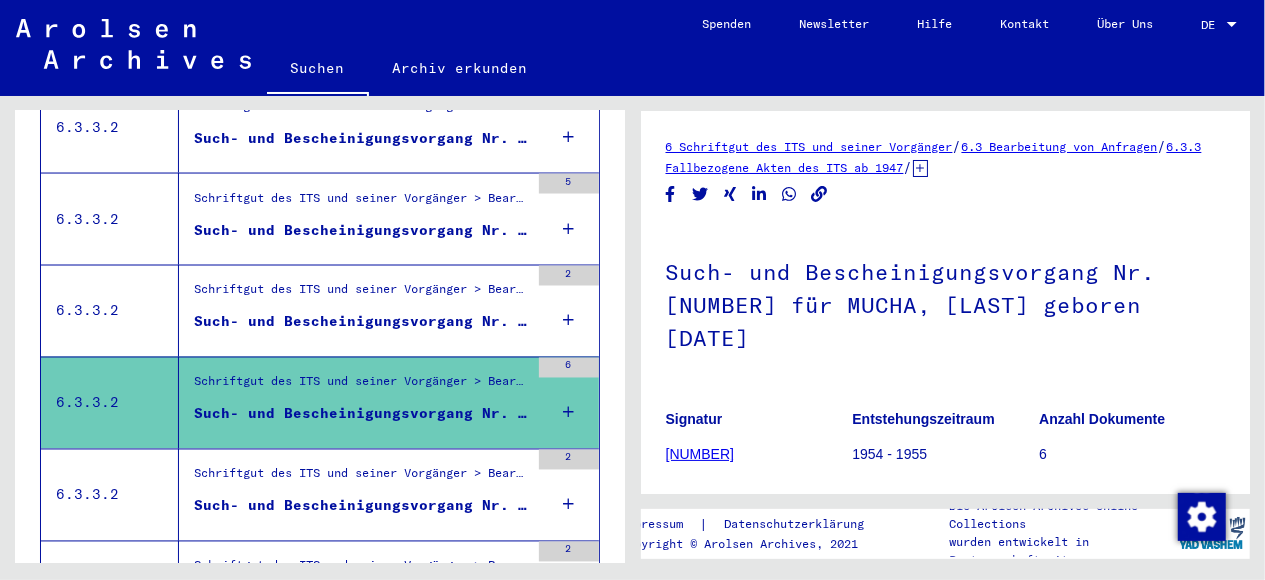 click on "Such- und Bescheinigungsvorgang Nr. 2.193.691 für [LAST], [FIRST]" at bounding box center (361, 322) 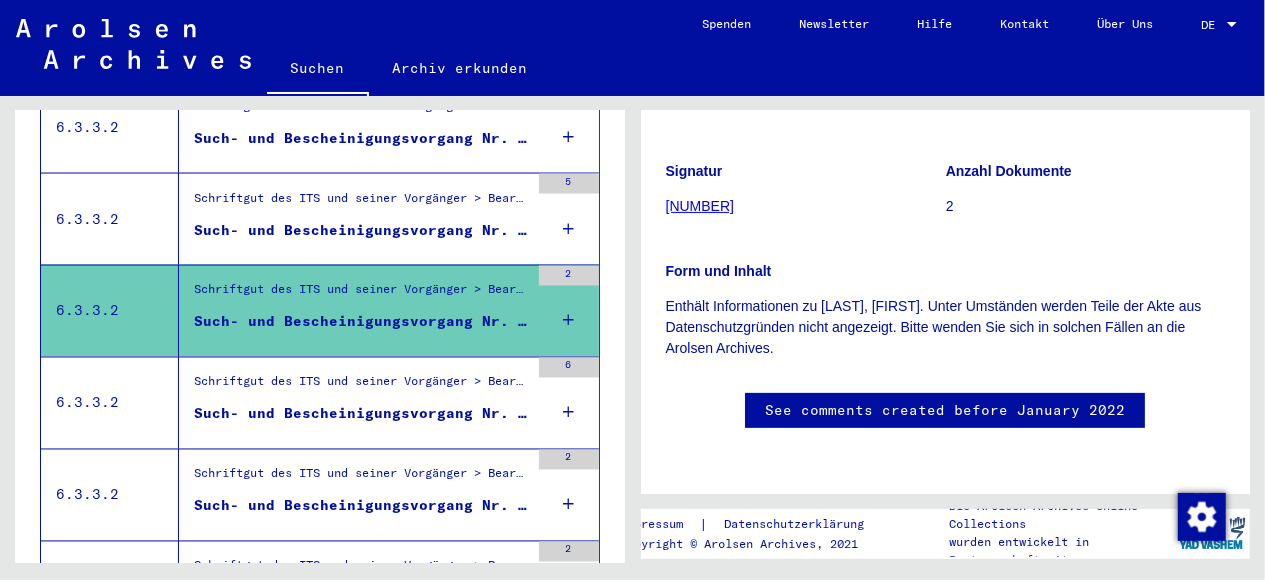 scroll, scrollTop: 299, scrollLeft: 0, axis: vertical 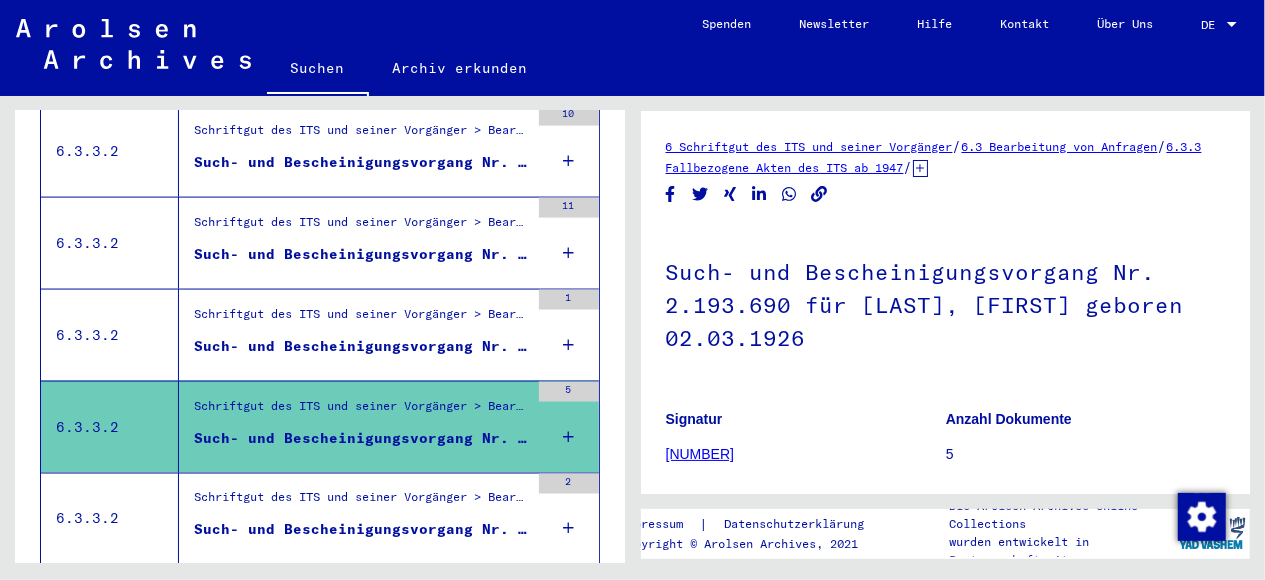 click on "Schriftgut des ITS und seiner Vorgänger > Bearbeitung von Anfragen > Fallbezogene Akten des ITS ab 1947 > T/D-Fallablage > Such- und Bescheinigungsvorgänge mit den (T/D-) Nummern von 2.000.000 bis 2.249.999 > Such- und Bescheinigungsvorgänge mit den (T/D-) Nummern von 2.116.500 bis 2.116.999" at bounding box center (361, 319) 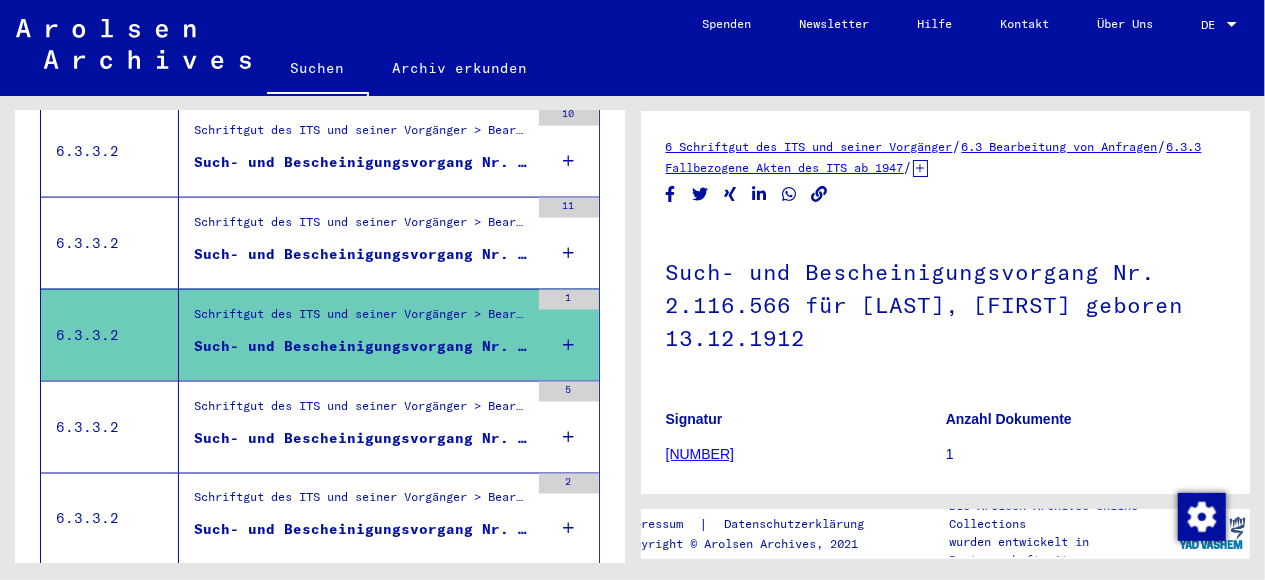click on "Such- und Bescheinigungsvorgang Nr. 1.884.682 für [LAST], [FIRST] geboren [DATE]" at bounding box center (361, 254) 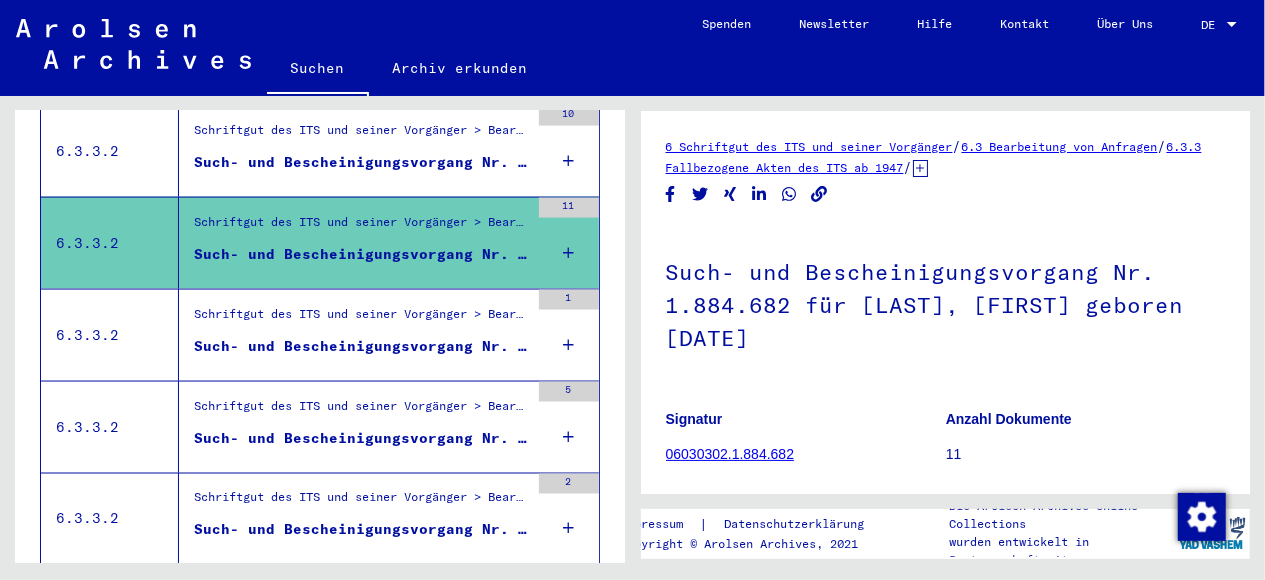 scroll, scrollTop: 1313, scrollLeft: 0, axis: vertical 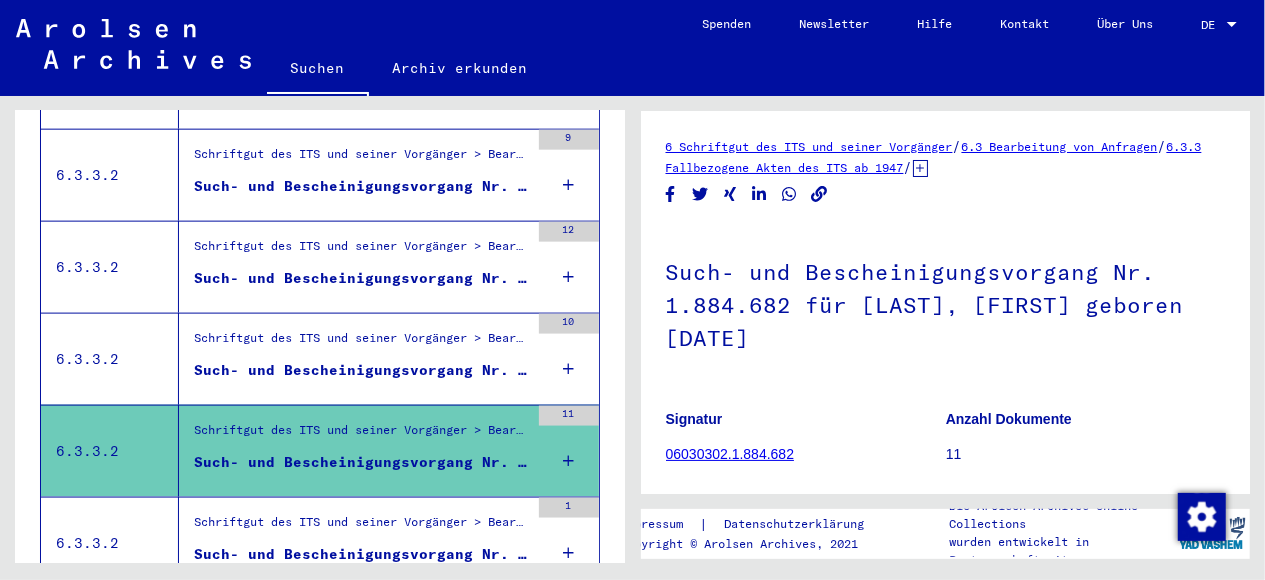 click on "Schriftgut des ITS und seiner Vorgänger > Bearbeitung von Anfragen > Fallbezogene Akten des ITS ab 1947 > T/D-Fallablage > Such- und Bescheinigungsvorgänge mit den (T/D-) Nummern von 1.750.000 bis 1.999.999 > Such- und Bescheinigungsvorgänge mit den (T/D-) Nummern von 1.792.000 bis 1.792.499" at bounding box center [361, 343] 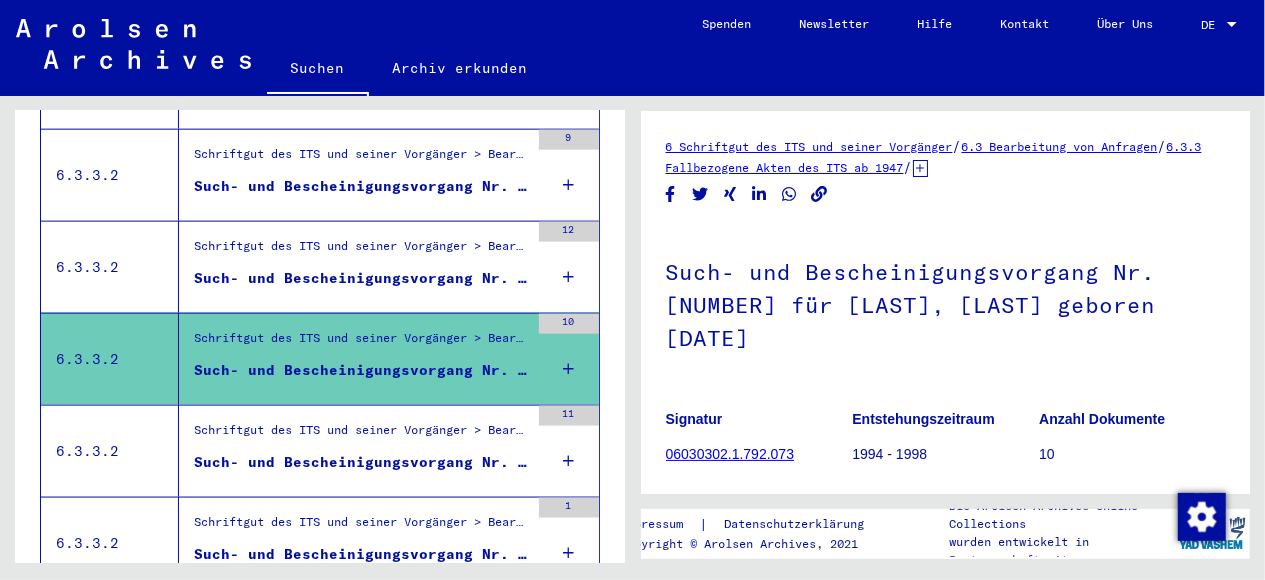 click on "Such- und Bescheinigungsvorgang Nr. 1.662.394 für [LAST], [FIRST] geboren [DATE]" at bounding box center [361, 278] 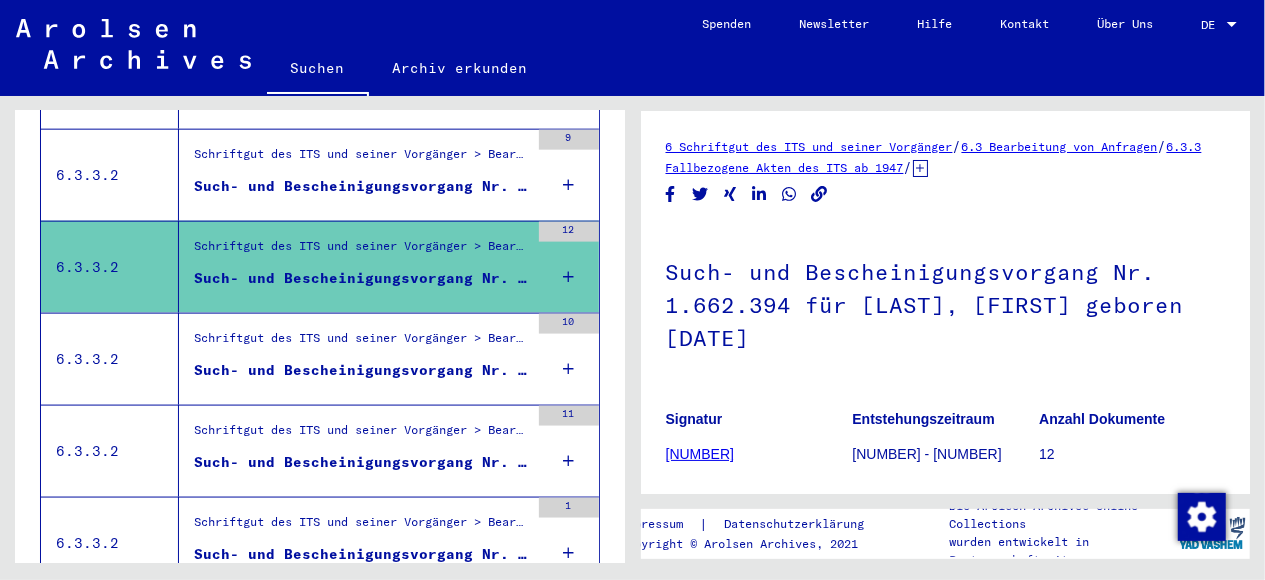 click on "Such- und Bescheinigungsvorgang Nr. 1.603.186 für [LAST], [FIRST] geboren [DATE]" at bounding box center (361, 186) 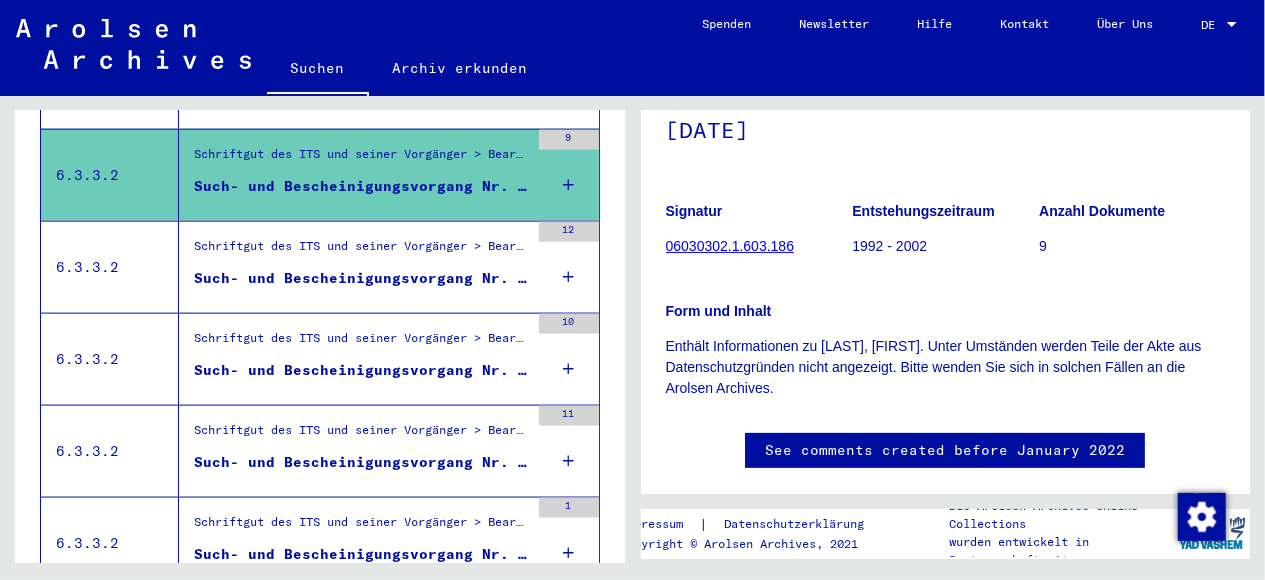 scroll, scrollTop: 312, scrollLeft: 0, axis: vertical 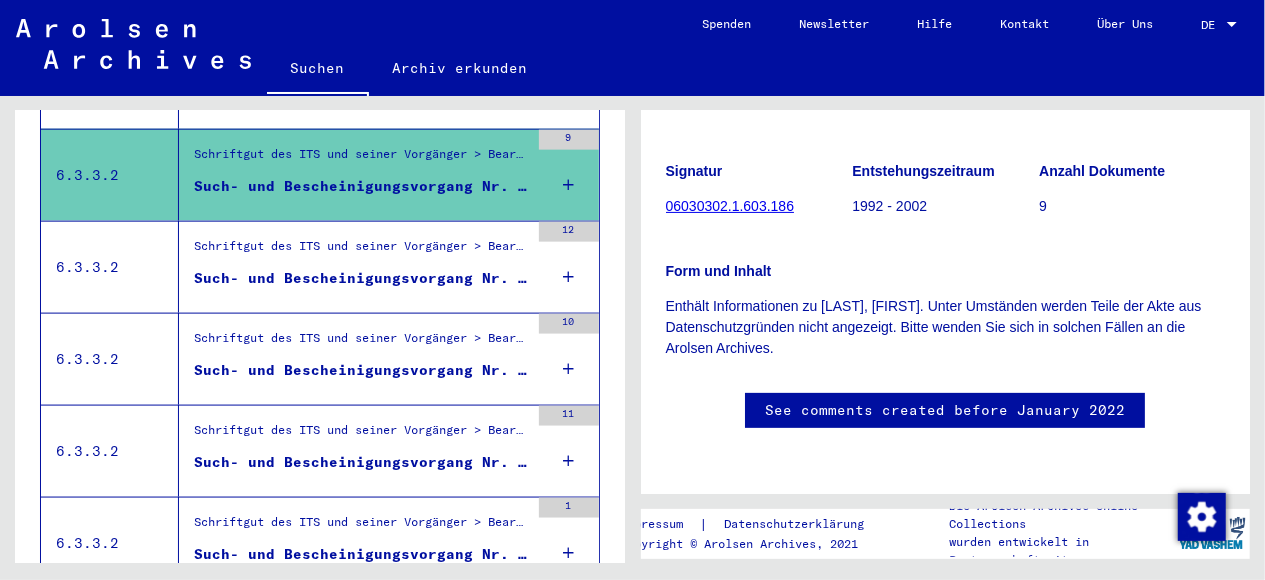 click on "See comments created before January 2022" 